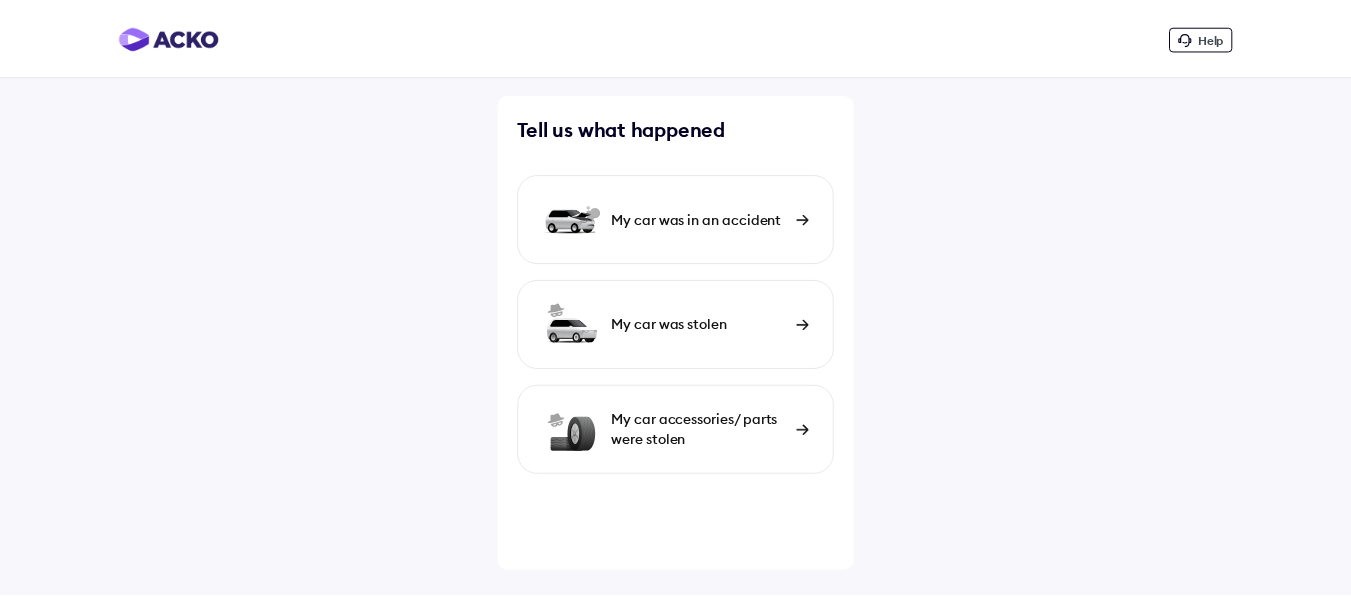 scroll, scrollTop: 0, scrollLeft: 0, axis: both 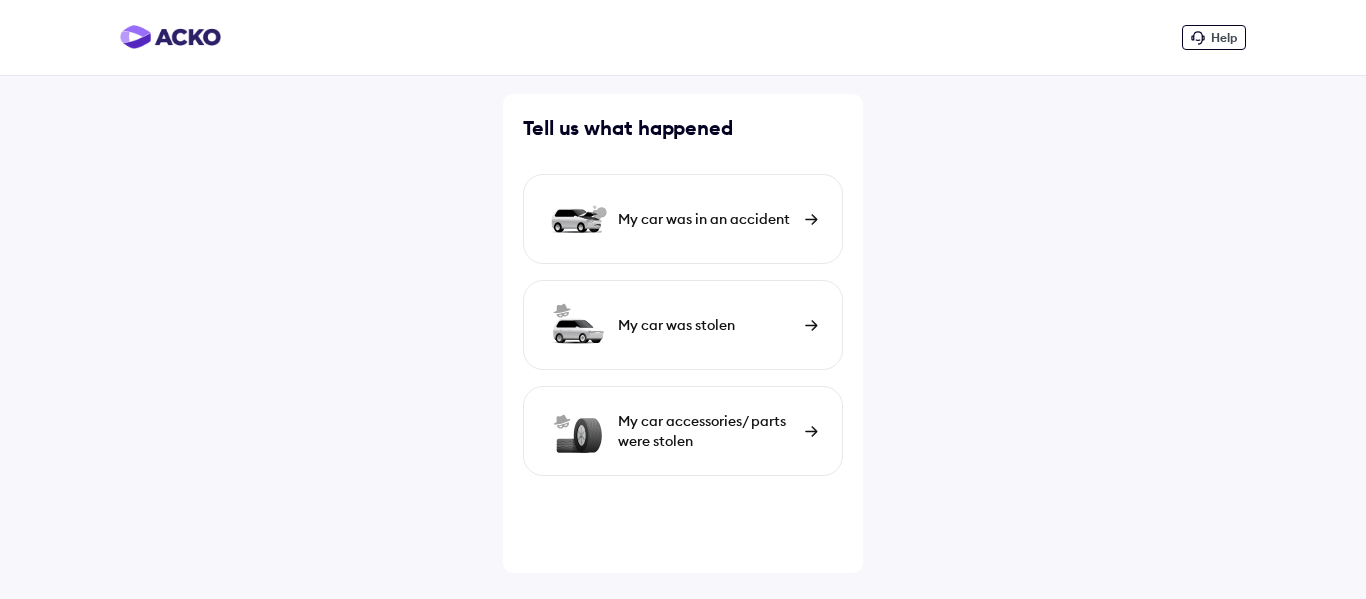 click on "My car was in an accident" at bounding box center [706, 219] 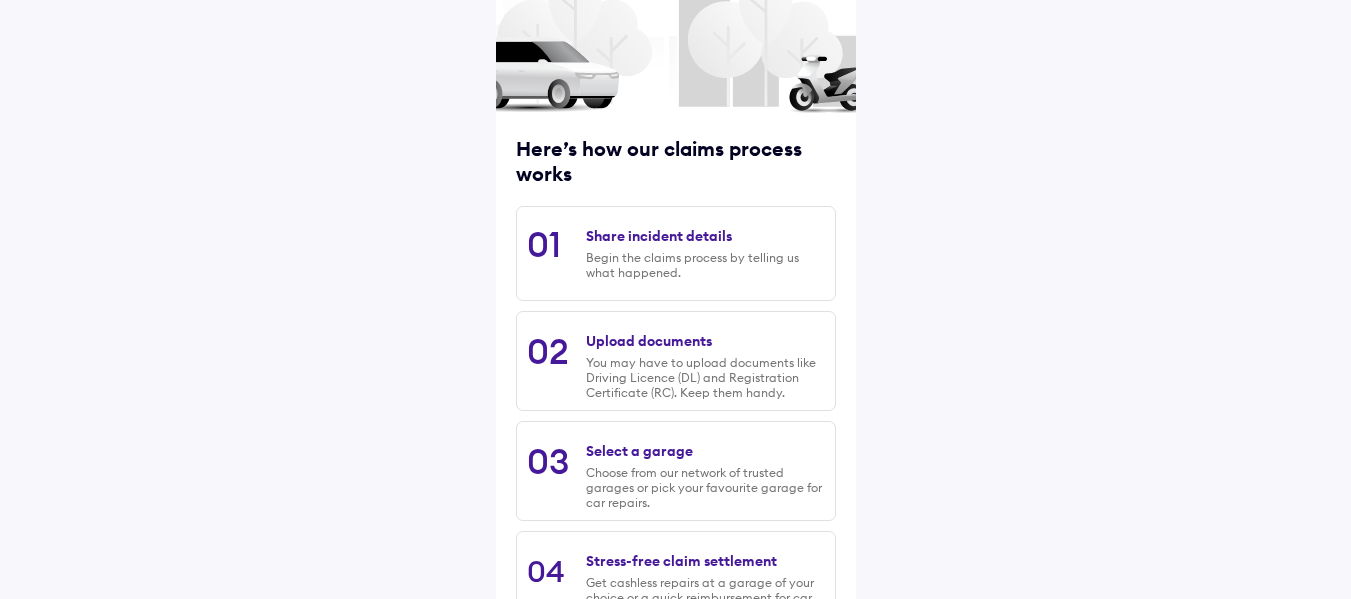 scroll, scrollTop: 297, scrollLeft: 0, axis: vertical 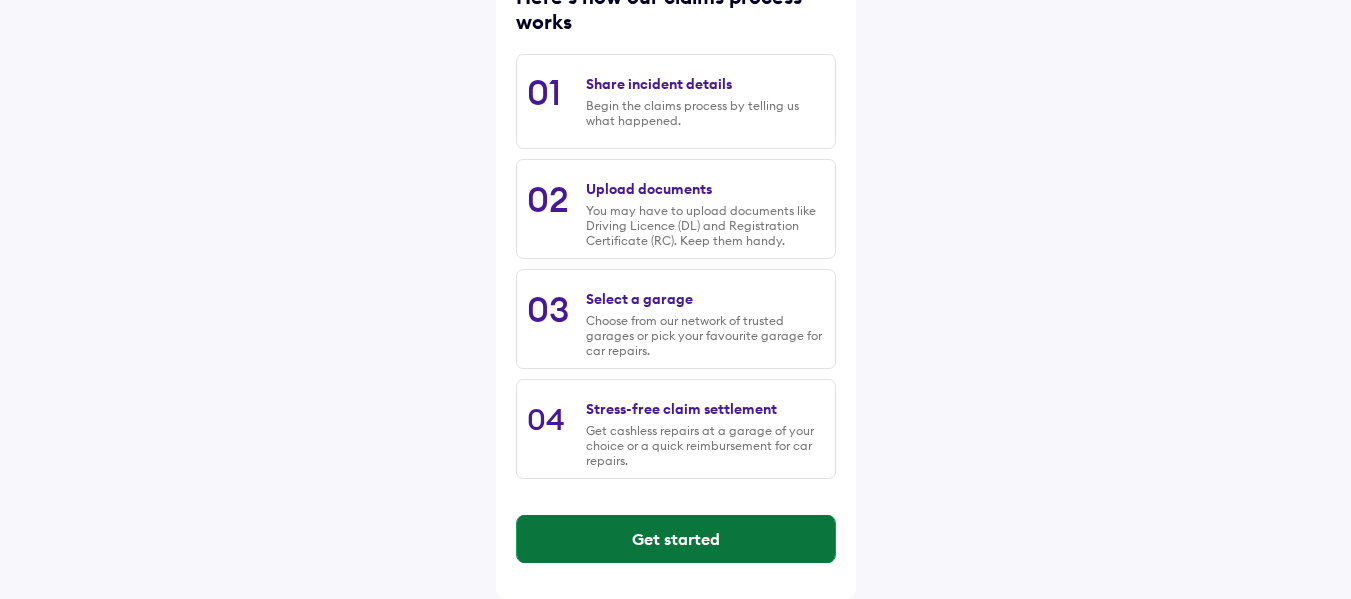 click on "Get started" at bounding box center (676, 539) 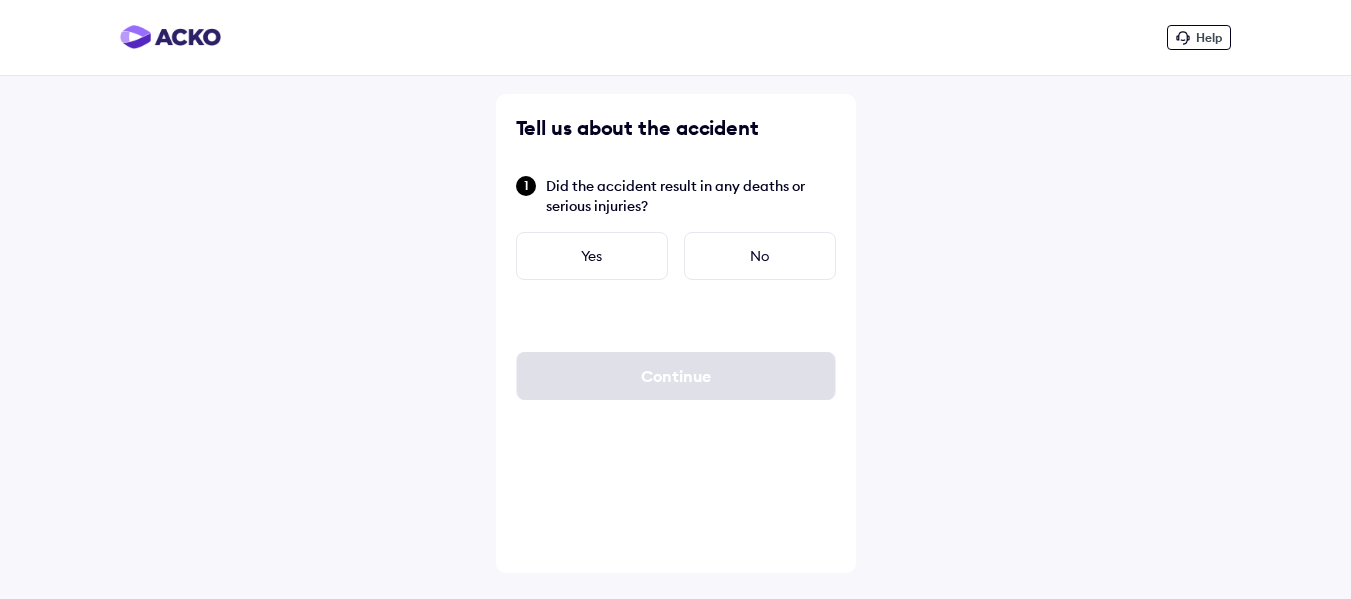 scroll, scrollTop: 0, scrollLeft: 0, axis: both 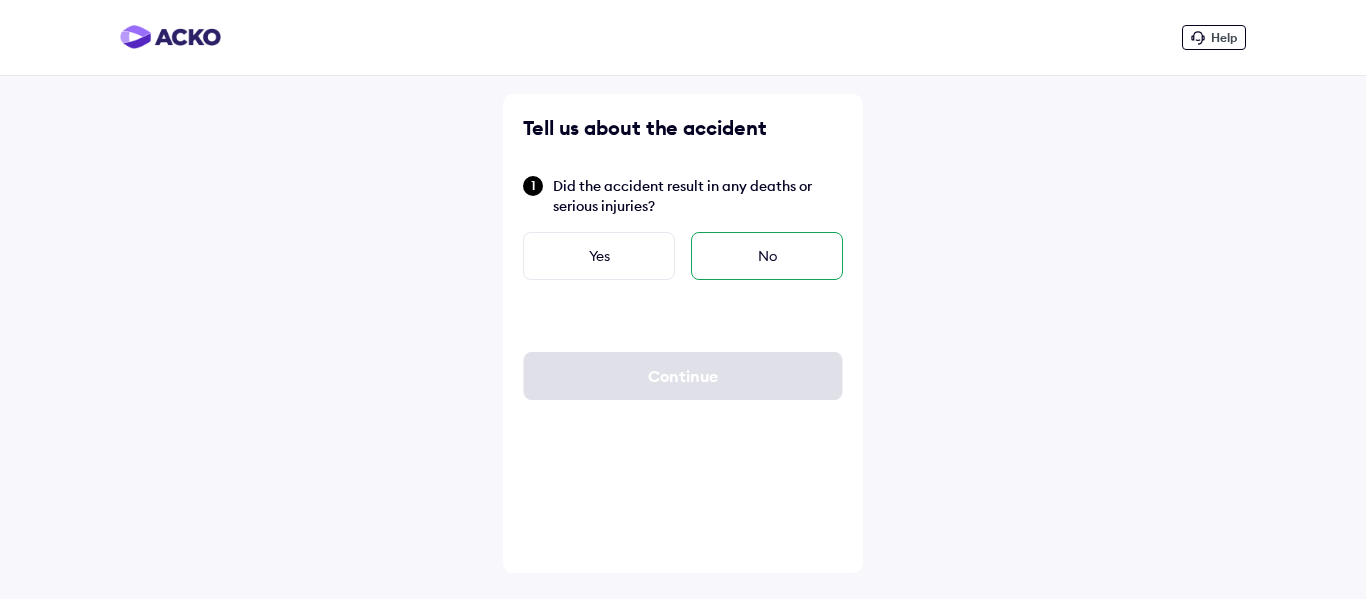 click on "No" at bounding box center [767, 256] 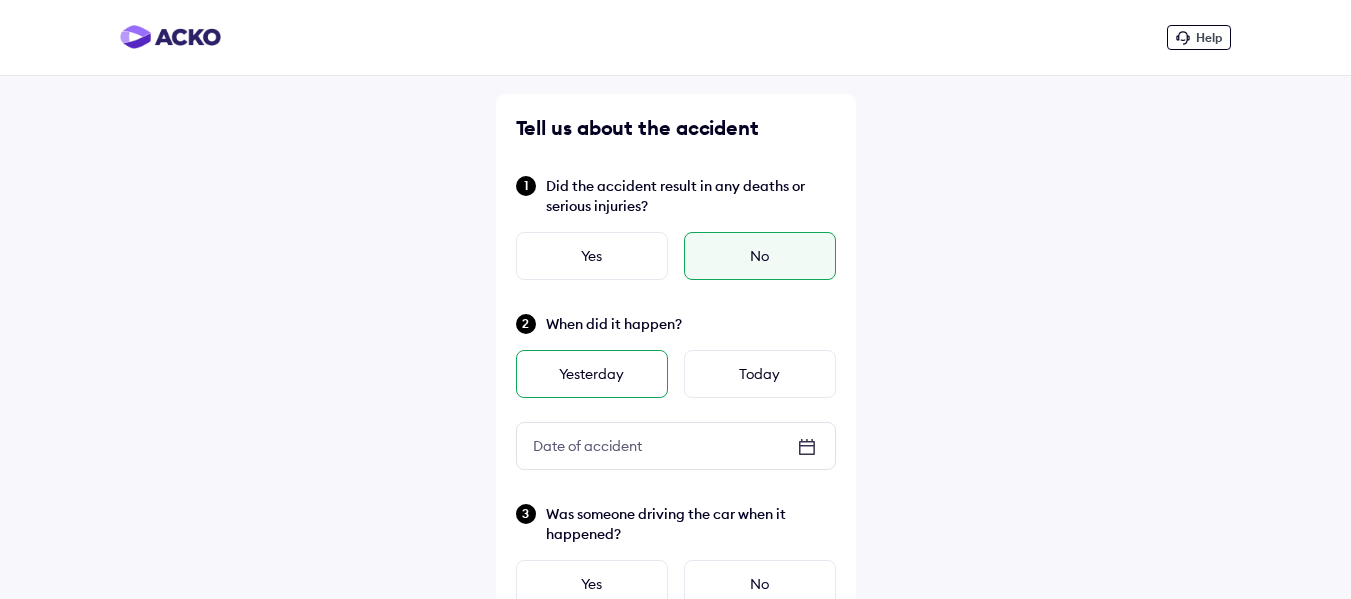 click on "Yesterday" at bounding box center [592, 374] 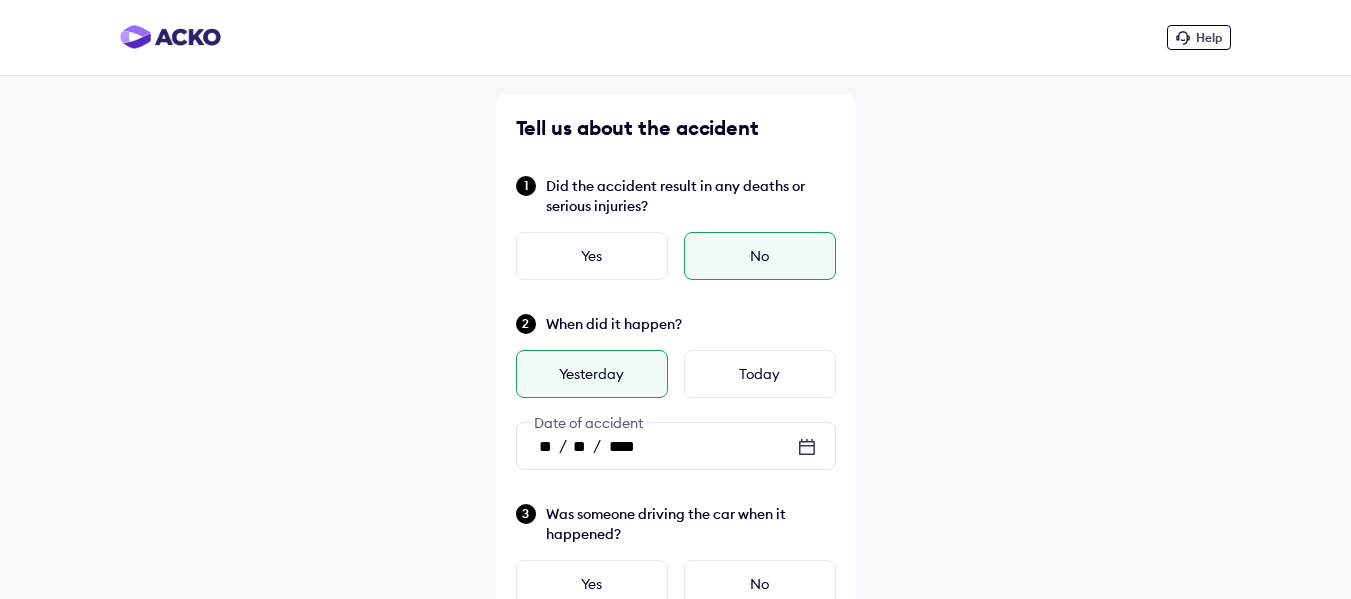 click 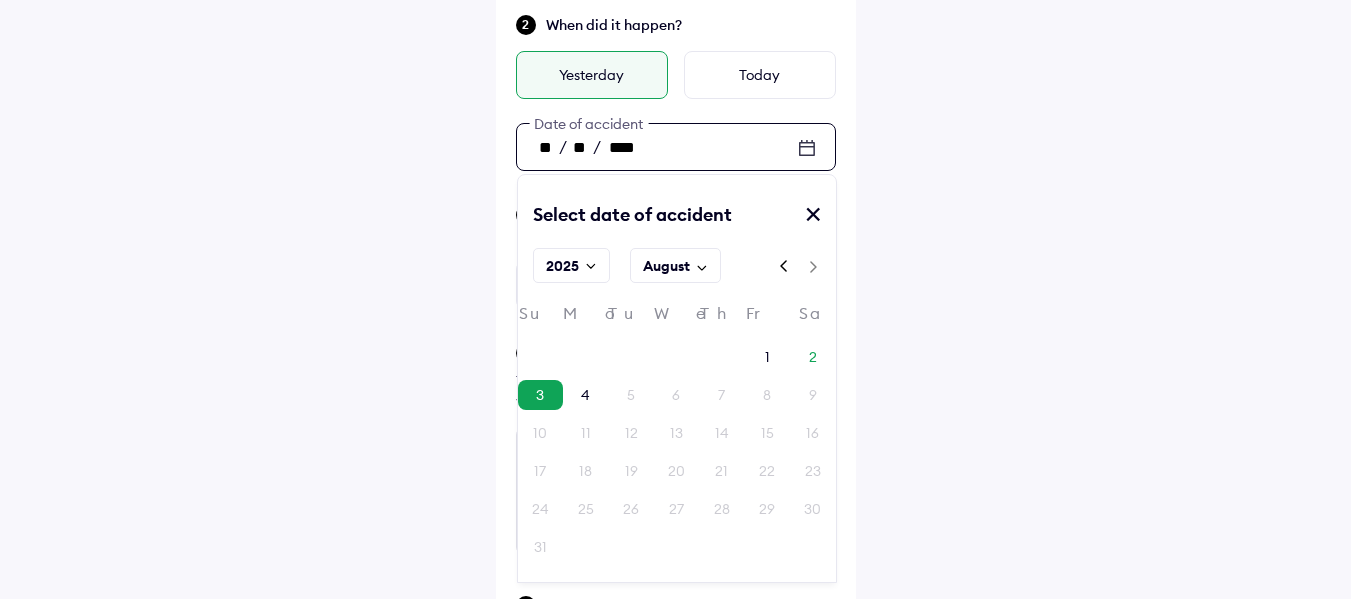 scroll, scrollTop: 300, scrollLeft: 0, axis: vertical 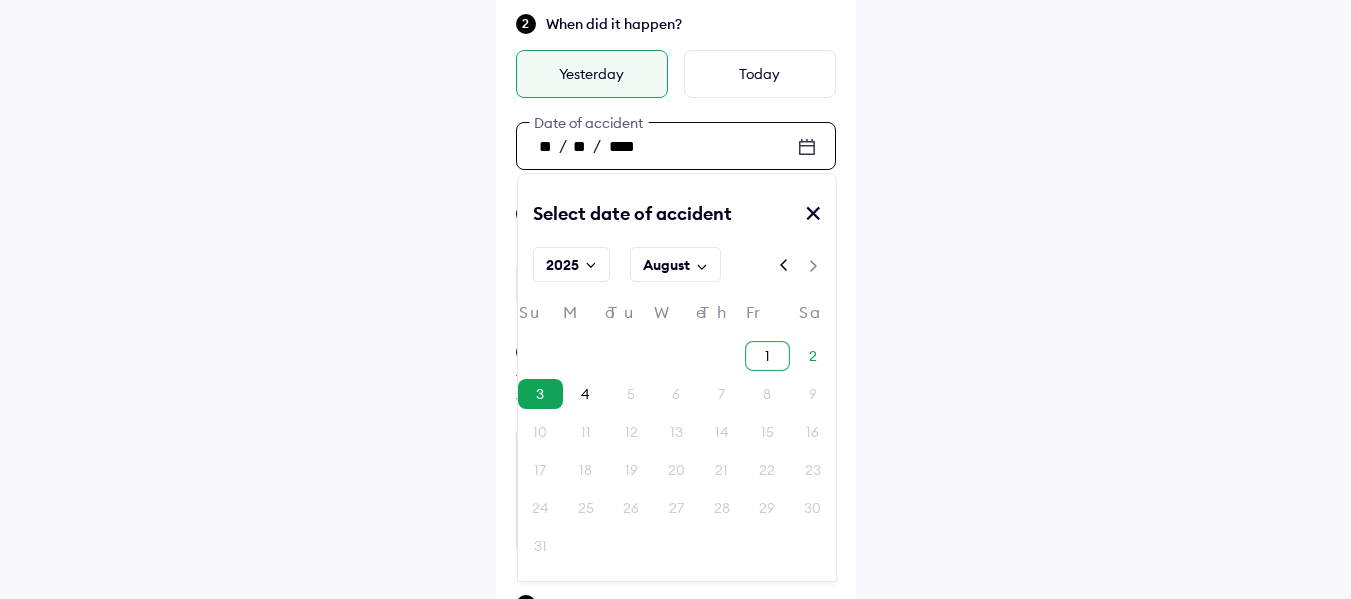 click on "1" at bounding box center [767, 356] 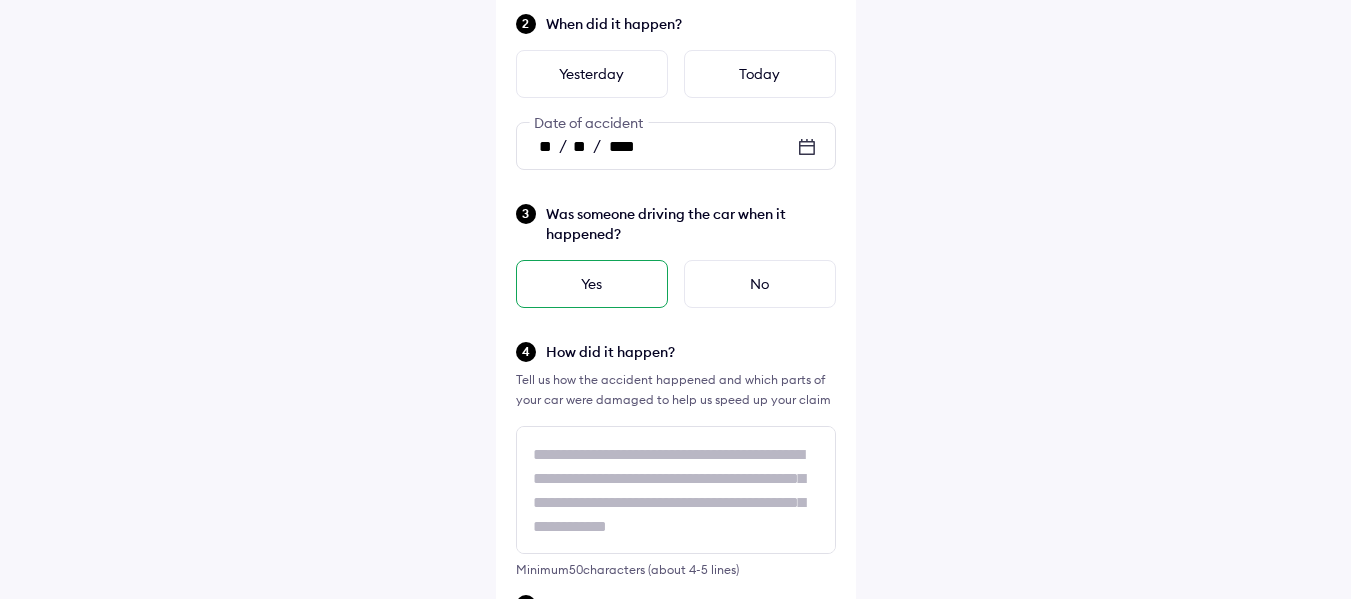 click on "Yes" at bounding box center [592, 284] 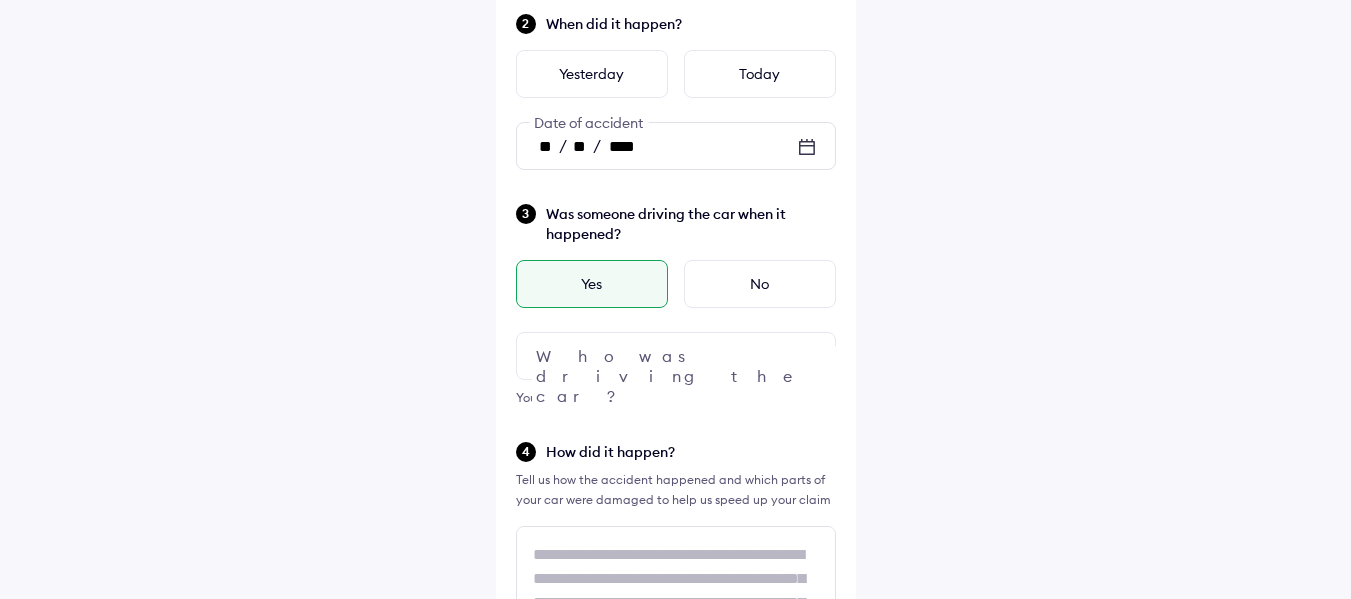 click at bounding box center [676, 356] 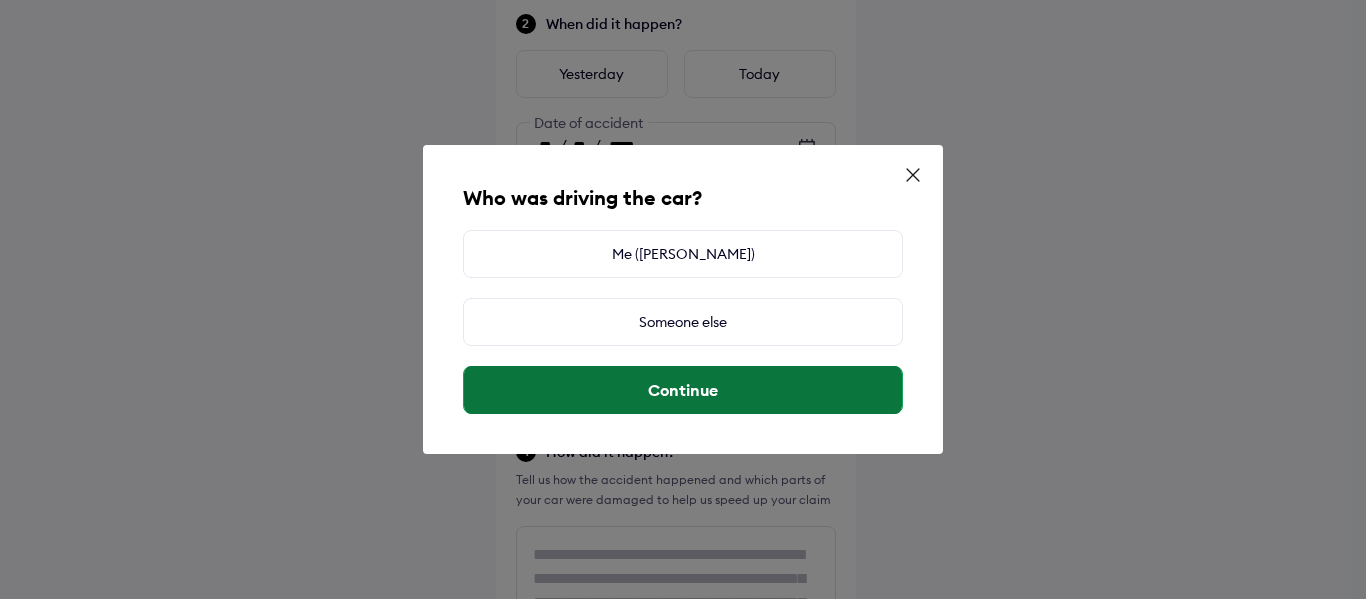 click on "Continue" at bounding box center (683, 390) 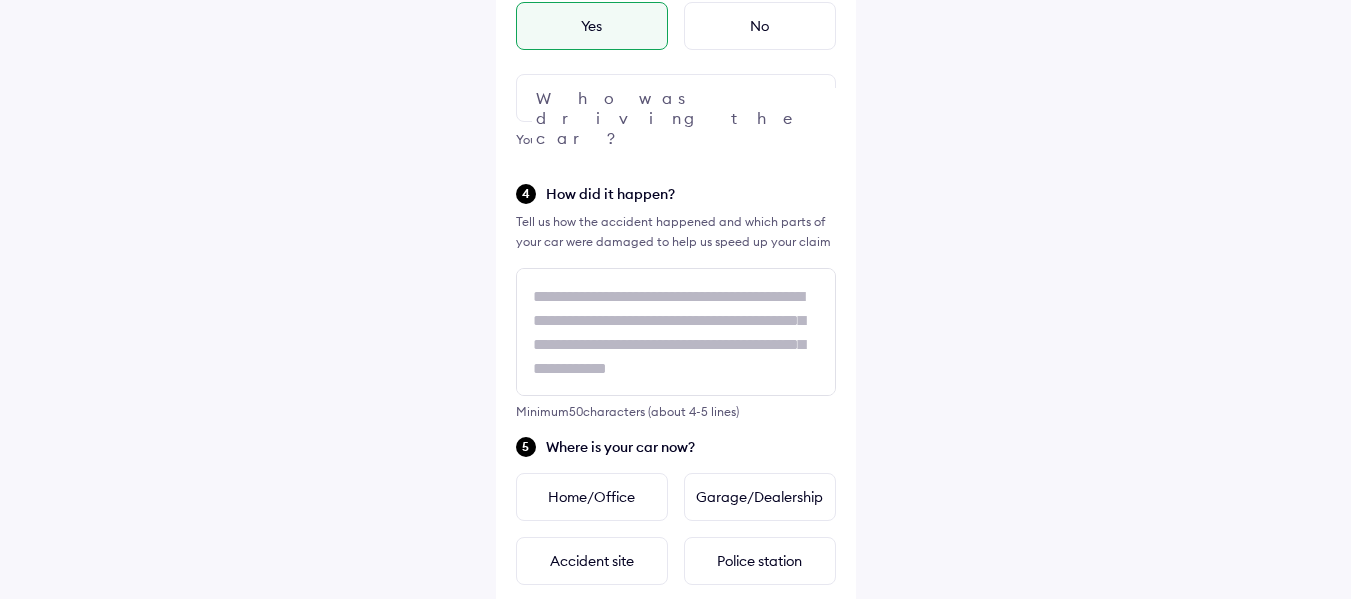 scroll, scrollTop: 700, scrollLeft: 0, axis: vertical 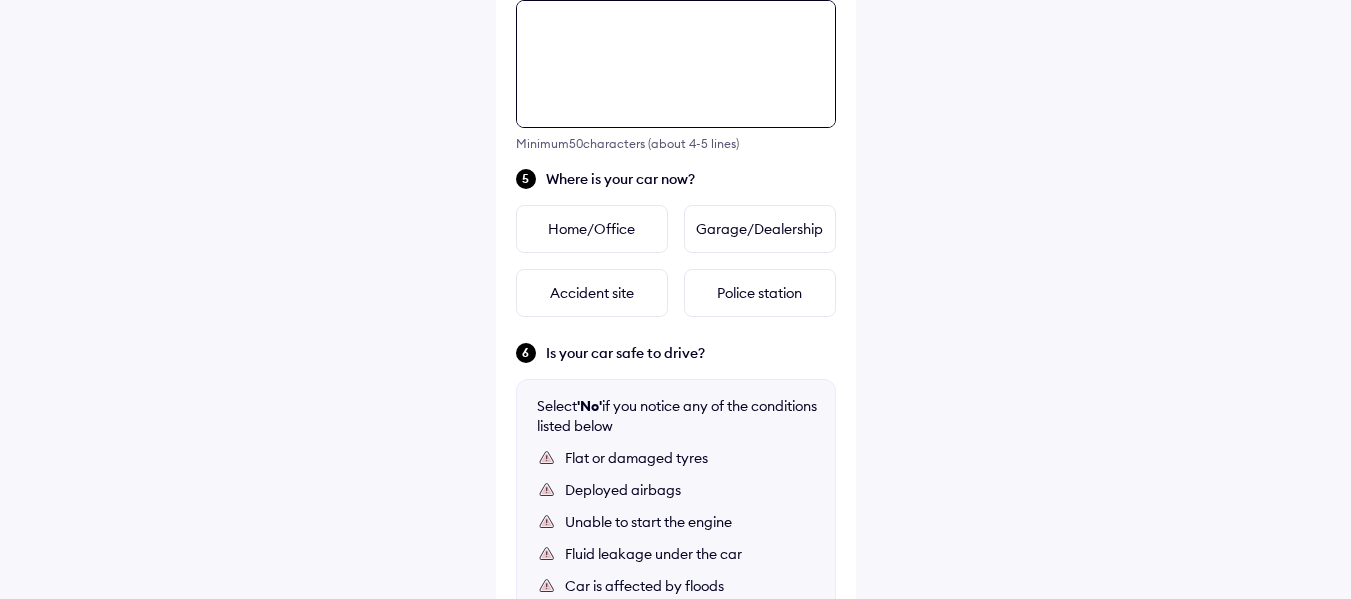 click on "Tell us about the accident Did the accident result in any deaths or serious injuries? Yes No When did it happen? Yesterday Today ** / ** / **** Date of accident Was someone driving the car when it happened? Yes No Who was driving the car? You can file a claim even if someone else was driving How did it happen? Tell us how the accident happened and which parts of your car were damaged to help us speed up your claim Minimum  50  characters (about 4-5 lines) Where is your car now? Home/Office Garage/Dealership Accident site Police station Is your car safe to drive? Select  'No'  if you notice any of the conditions  listed below Flat or damaged tyres Deployed airbags Unable to start the engine Fluid leakage under the car Car is affected by floods Other safety concerns Yes No Continue" at bounding box center (676, 78) 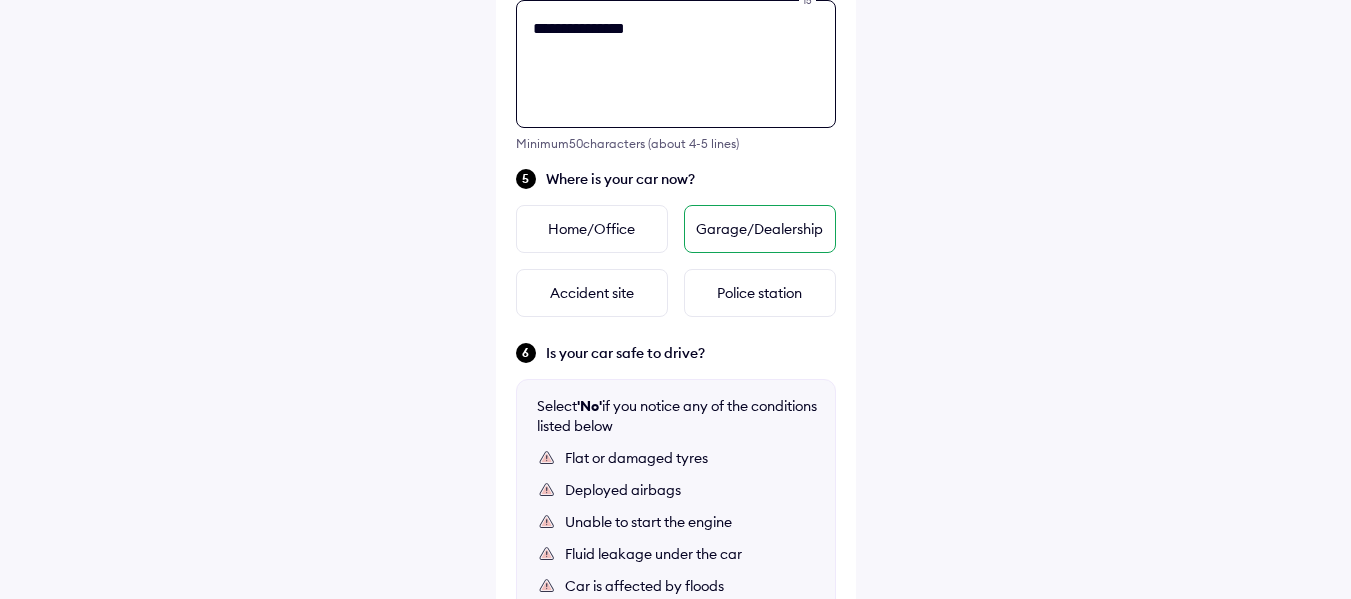 type on "**********" 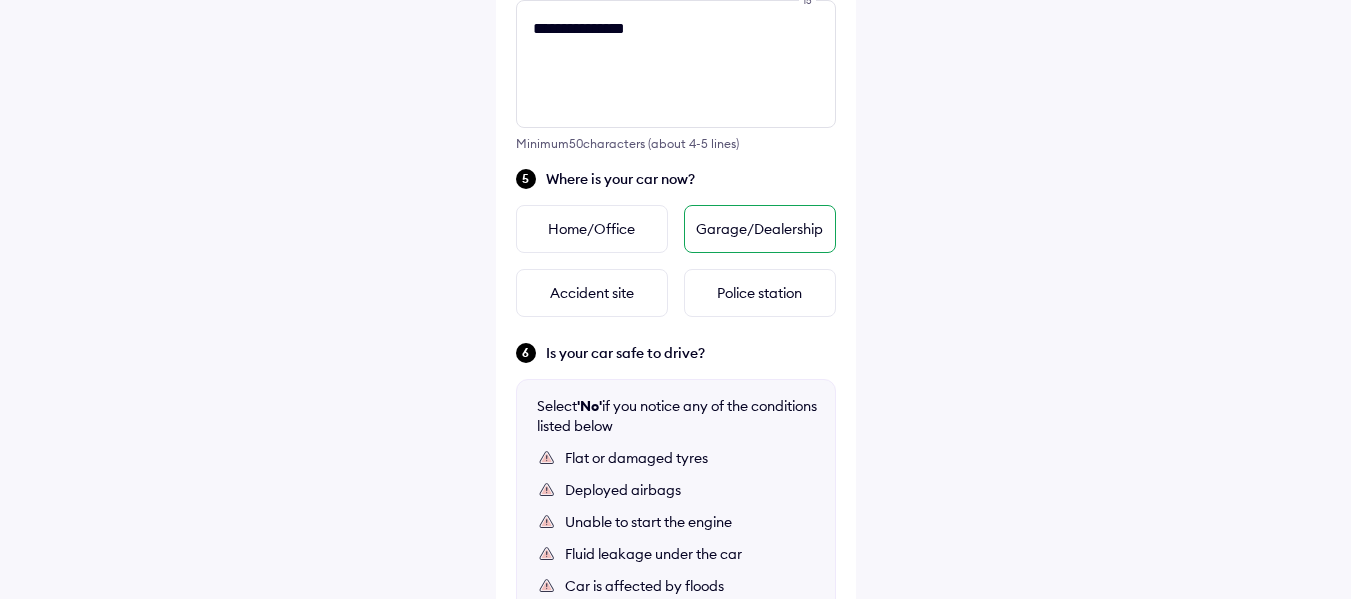 click on "Garage/Dealership" at bounding box center (760, 229) 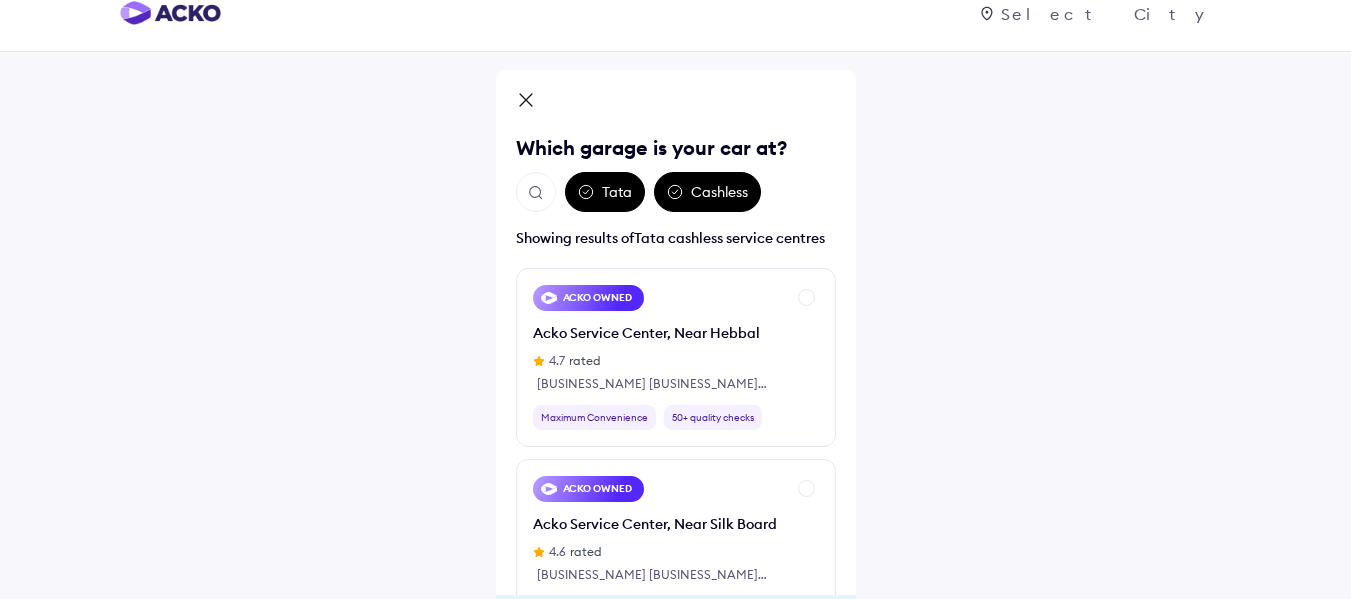 scroll, scrollTop: 145, scrollLeft: 0, axis: vertical 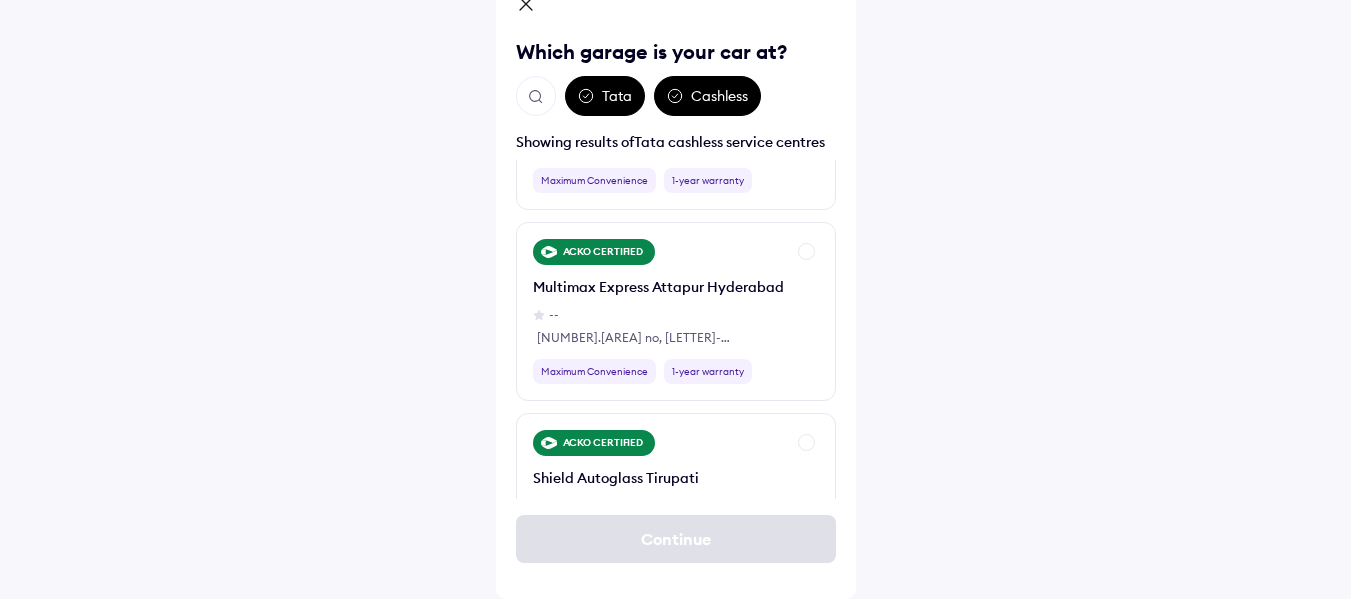 click on "Tata" at bounding box center [605, 96] 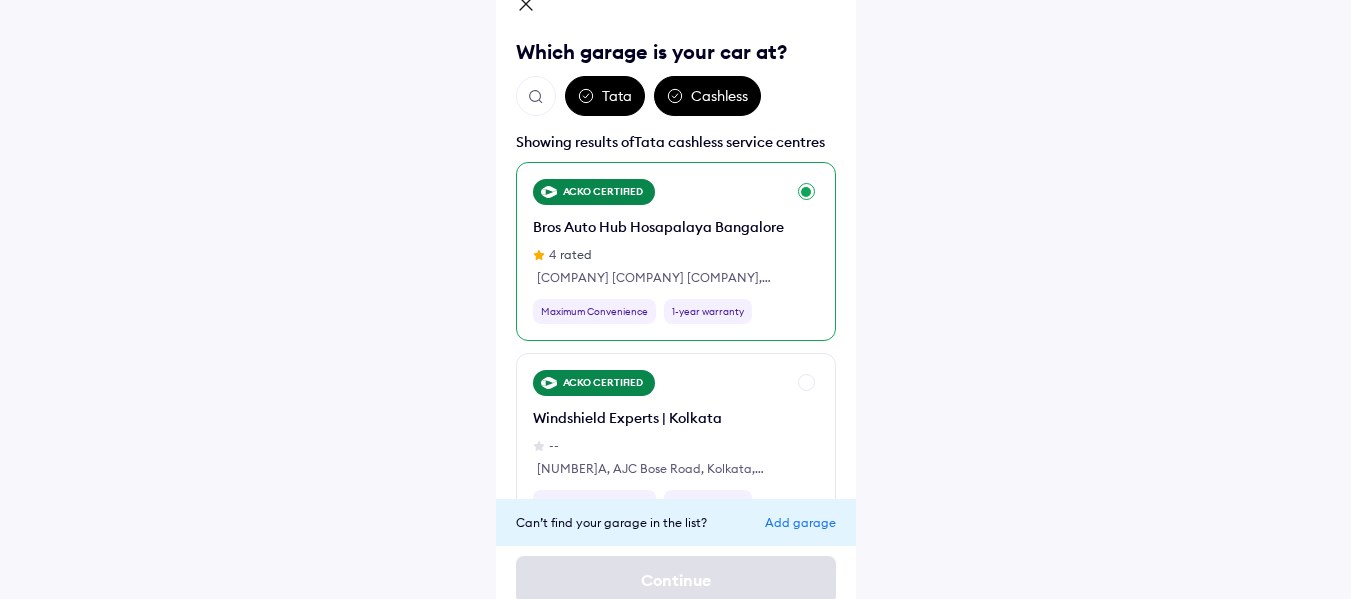 scroll, scrollTop: 9100, scrollLeft: 0, axis: vertical 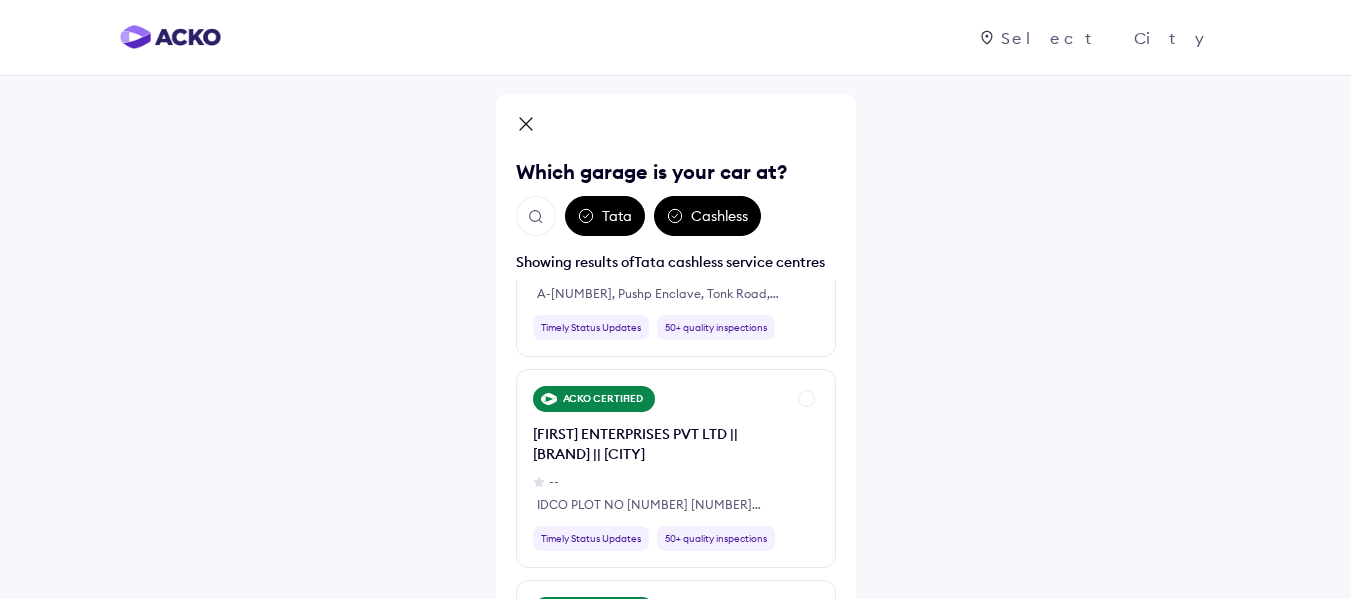 click at bounding box center [536, 217] 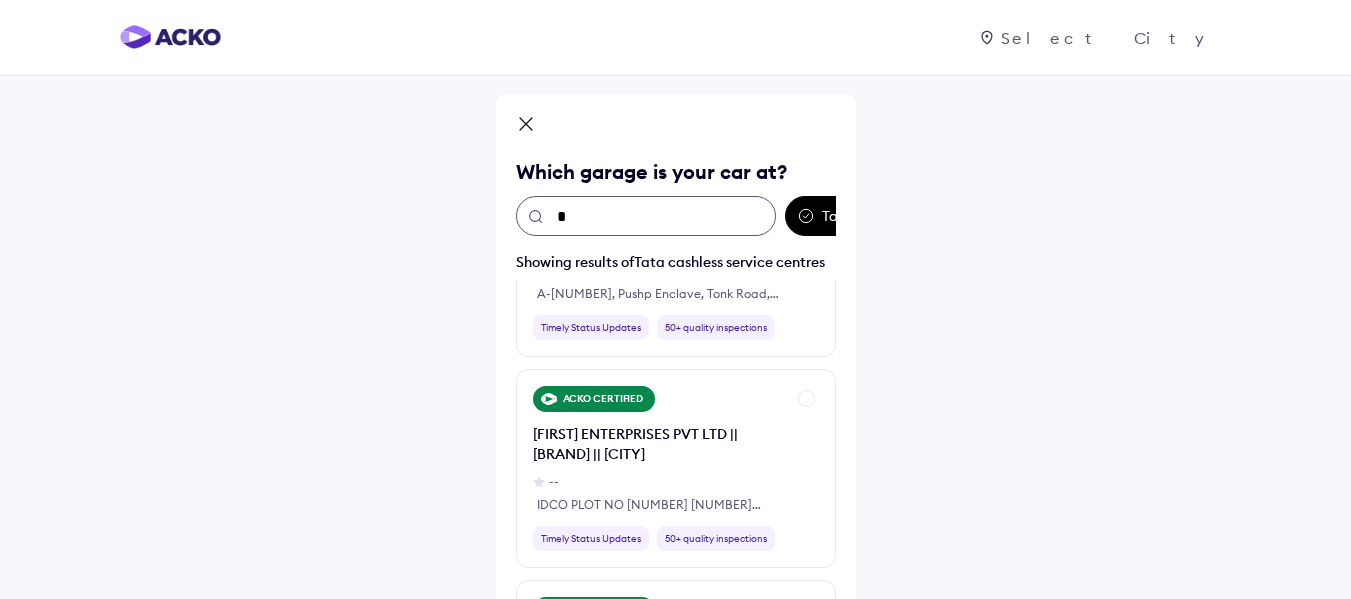 scroll, scrollTop: 0, scrollLeft: 0, axis: both 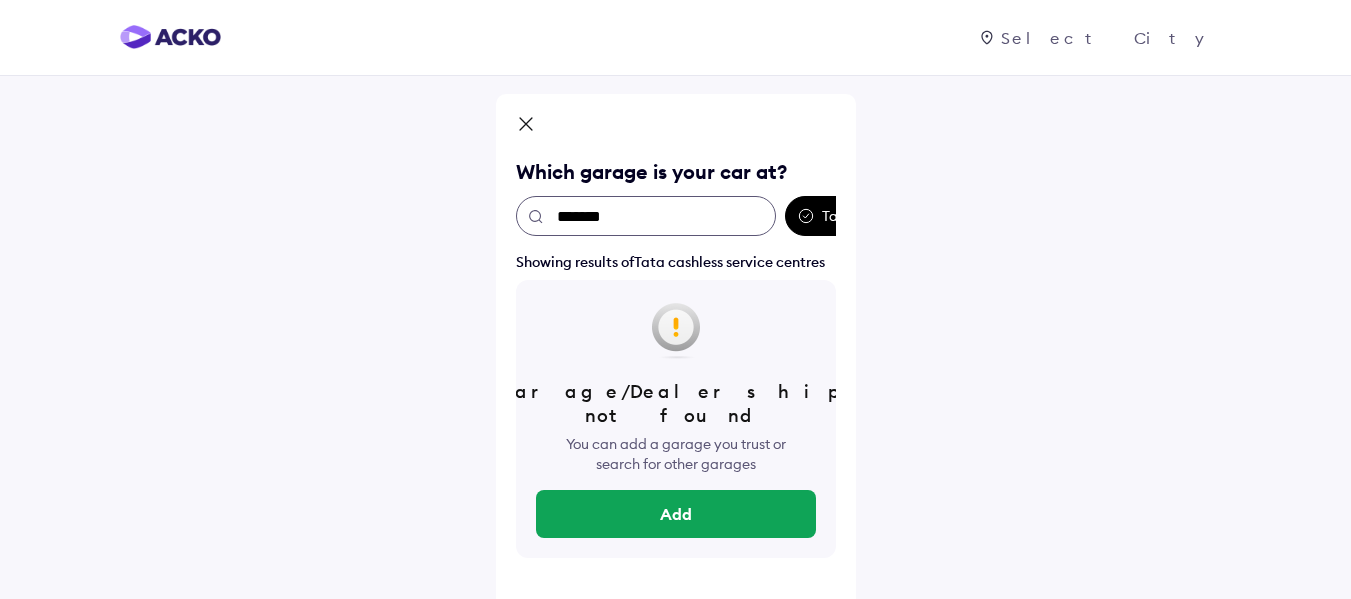 type on "********" 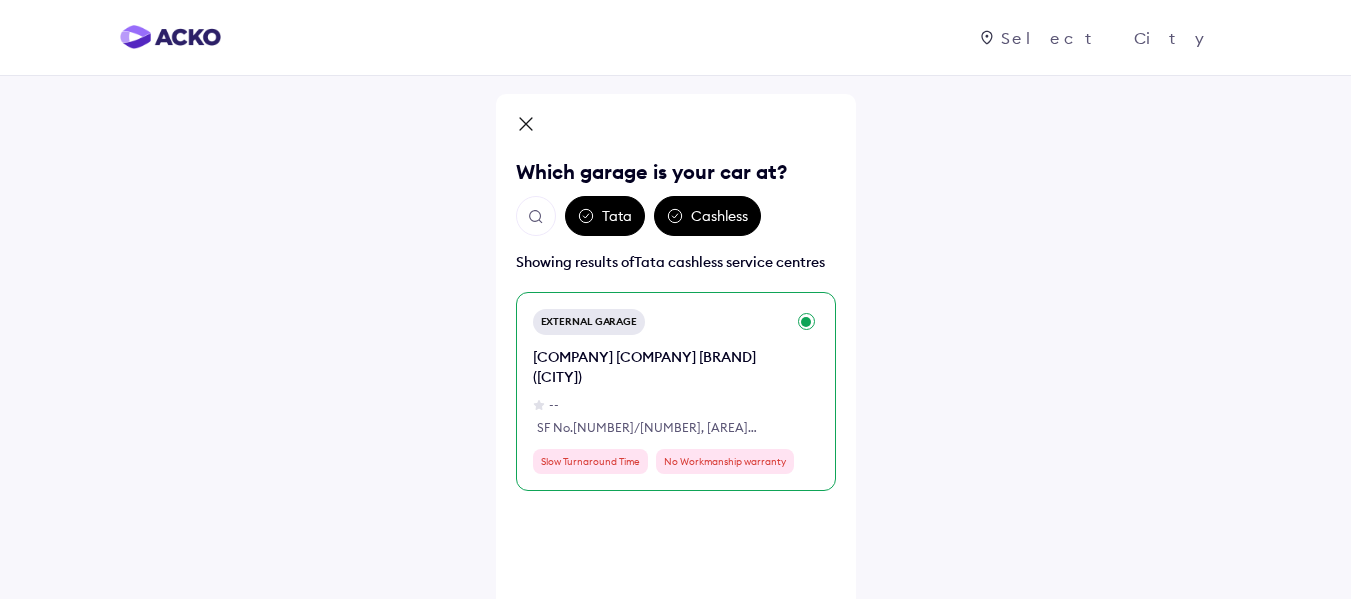 click on "[COMPANY] [COMPANY] [BRAND] ([CITY])" at bounding box center [659, 367] 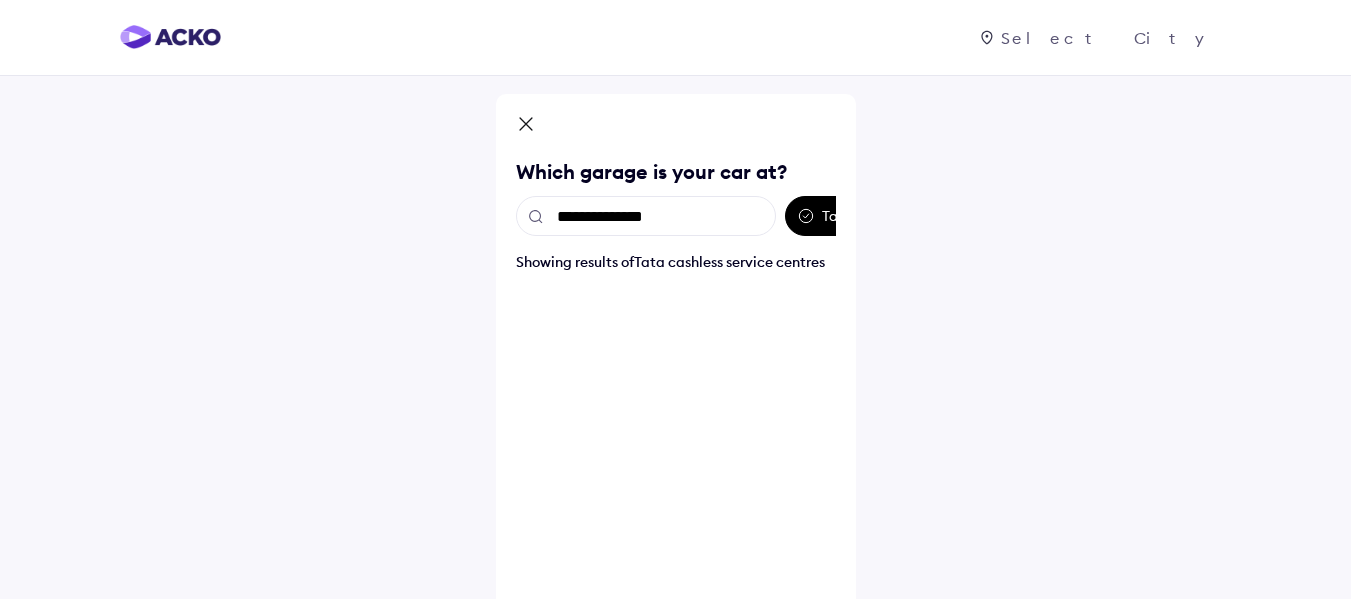 type on "**********" 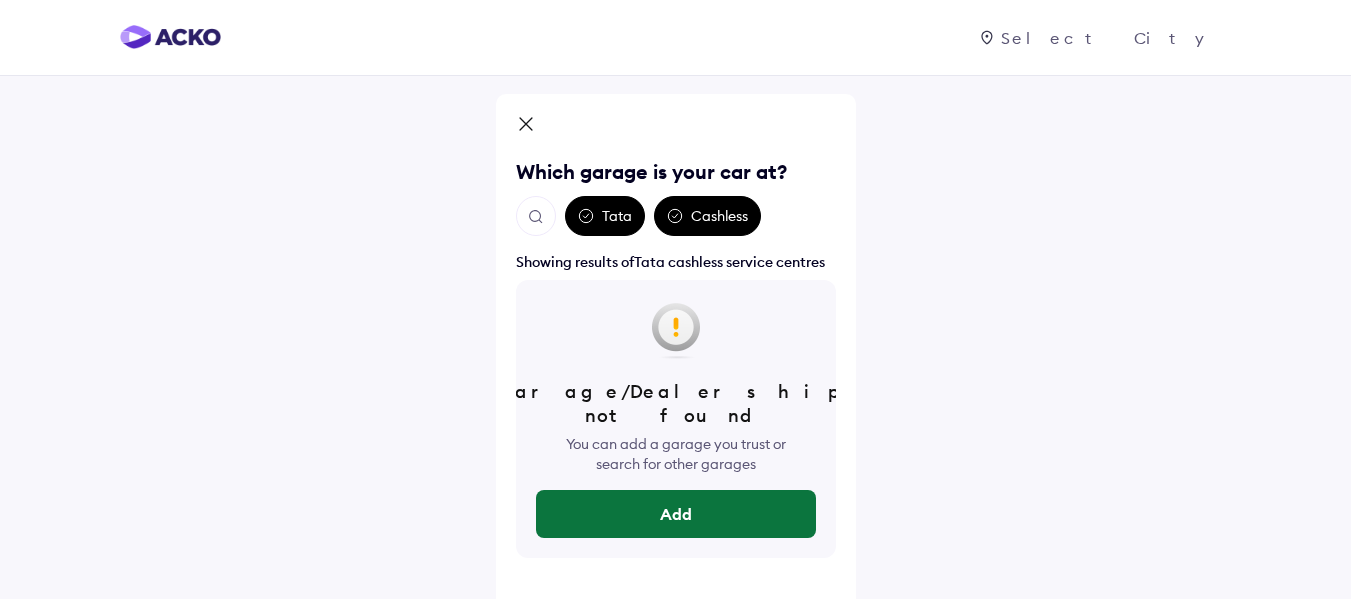 click on "Add" at bounding box center [676, 514] 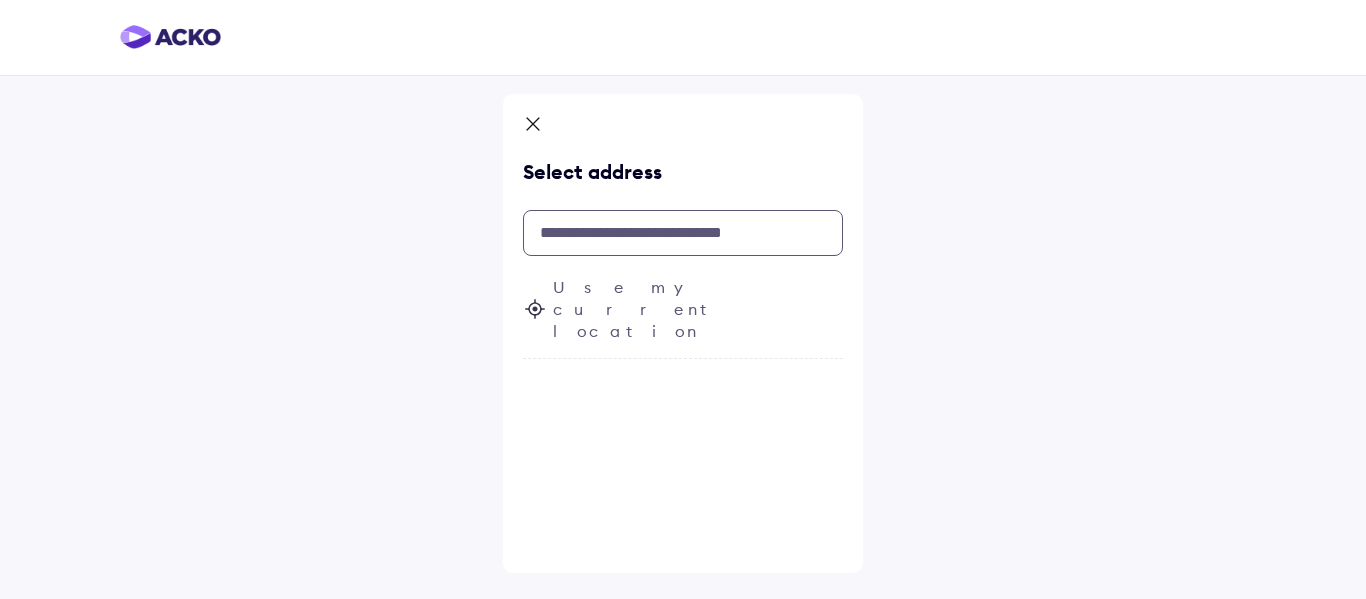 click at bounding box center [683, 233] 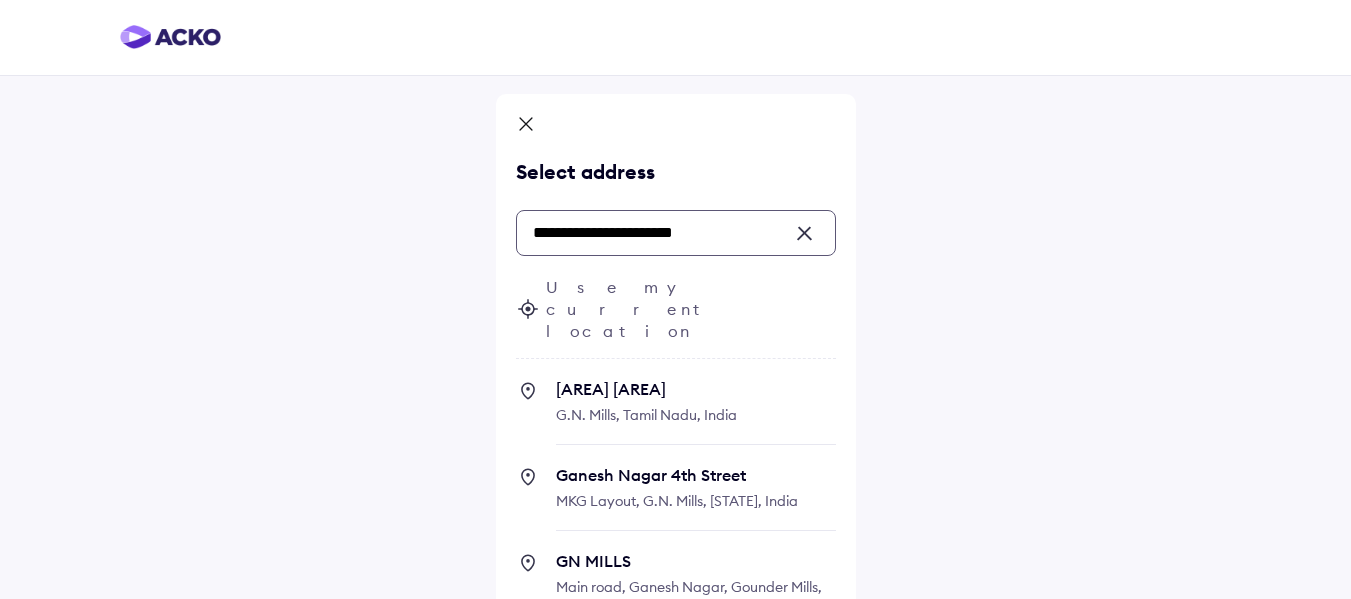 click on "G.N. Mills, Tamil Nadu, India" at bounding box center (646, 415) 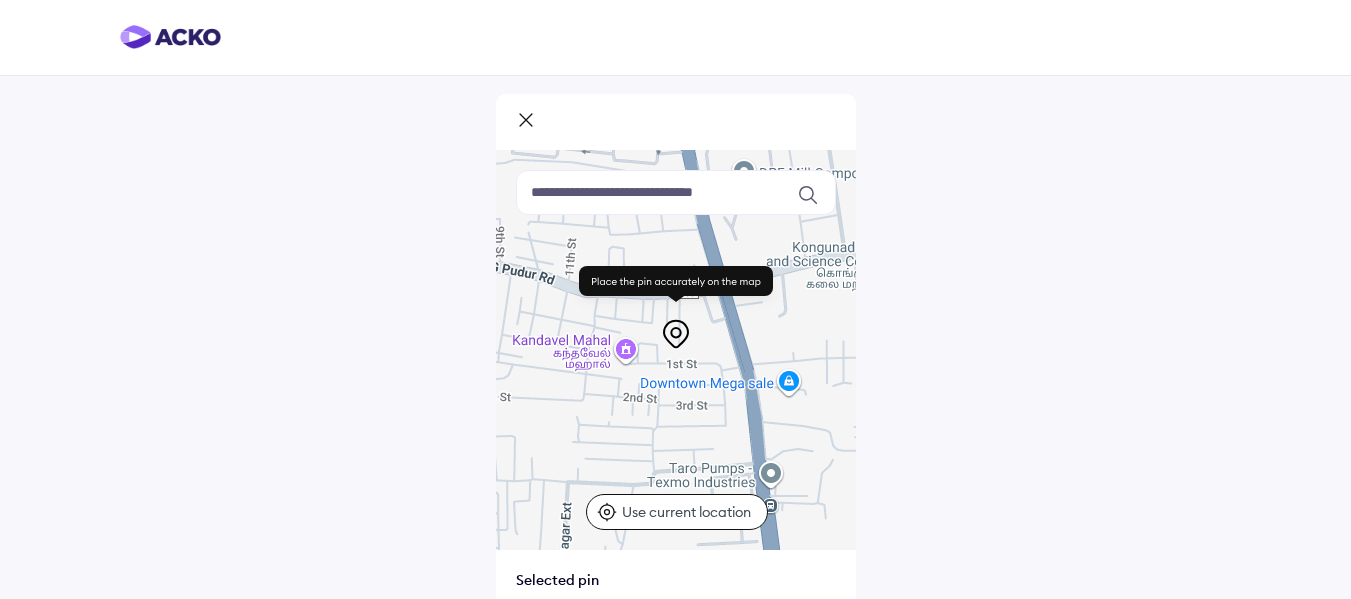 click at bounding box center (676, 350) 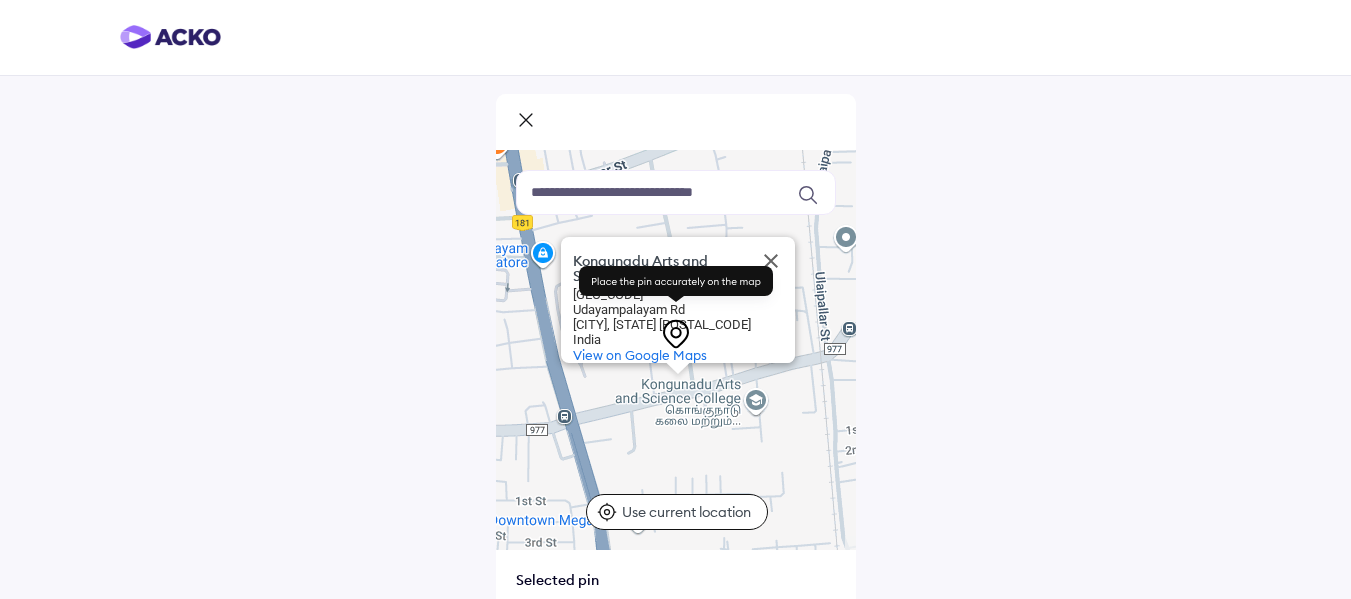 click on "[BUSINESS_NAME] Arts and Science College                     [BUSINESS_NAME] Arts and Science College                 [CODE]+[CODE] [STREET] [CITY], [STATE] [POSTAL_CODE] India              View on Google Maps" at bounding box center (676, 350) 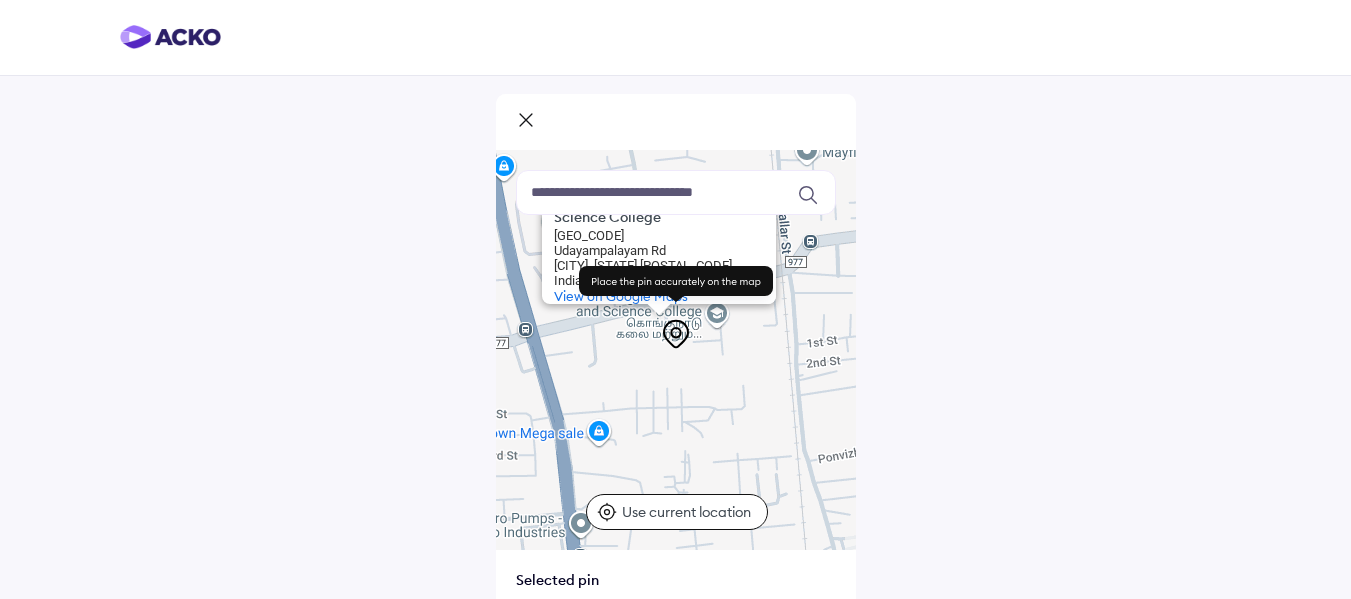 drag, startPoint x: 662, startPoint y: 412, endPoint x: 633, endPoint y: 323, distance: 93.60555 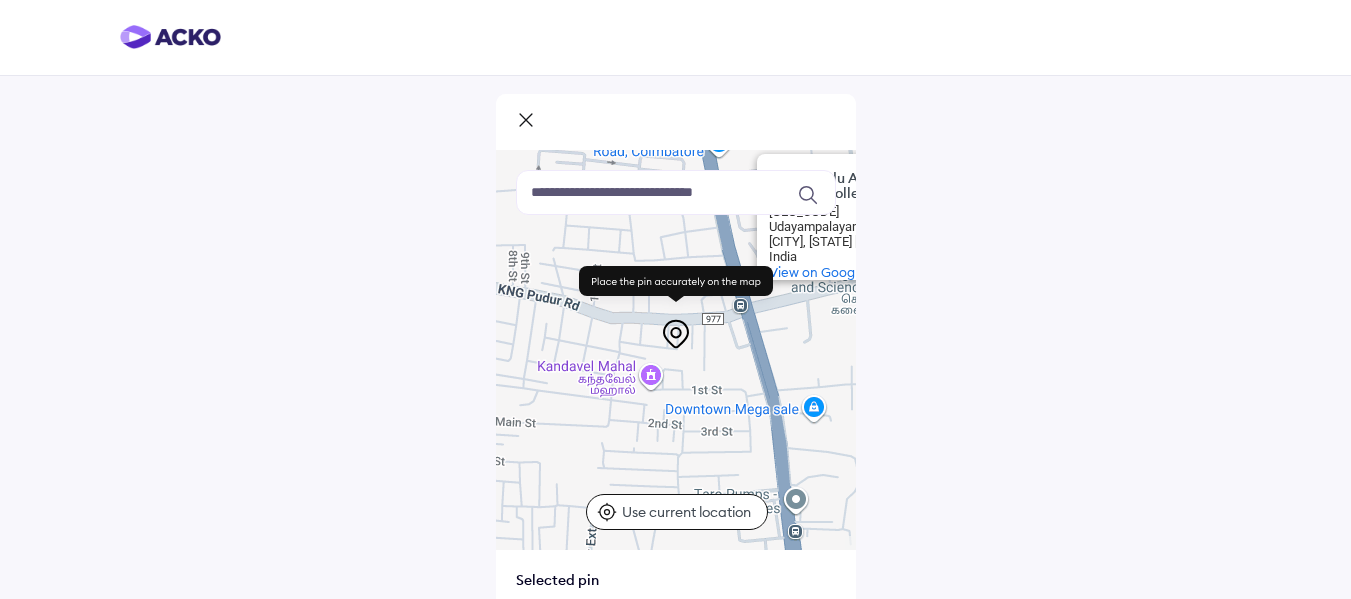 drag, startPoint x: 512, startPoint y: 398, endPoint x: 717, endPoint y: 376, distance: 206.17711 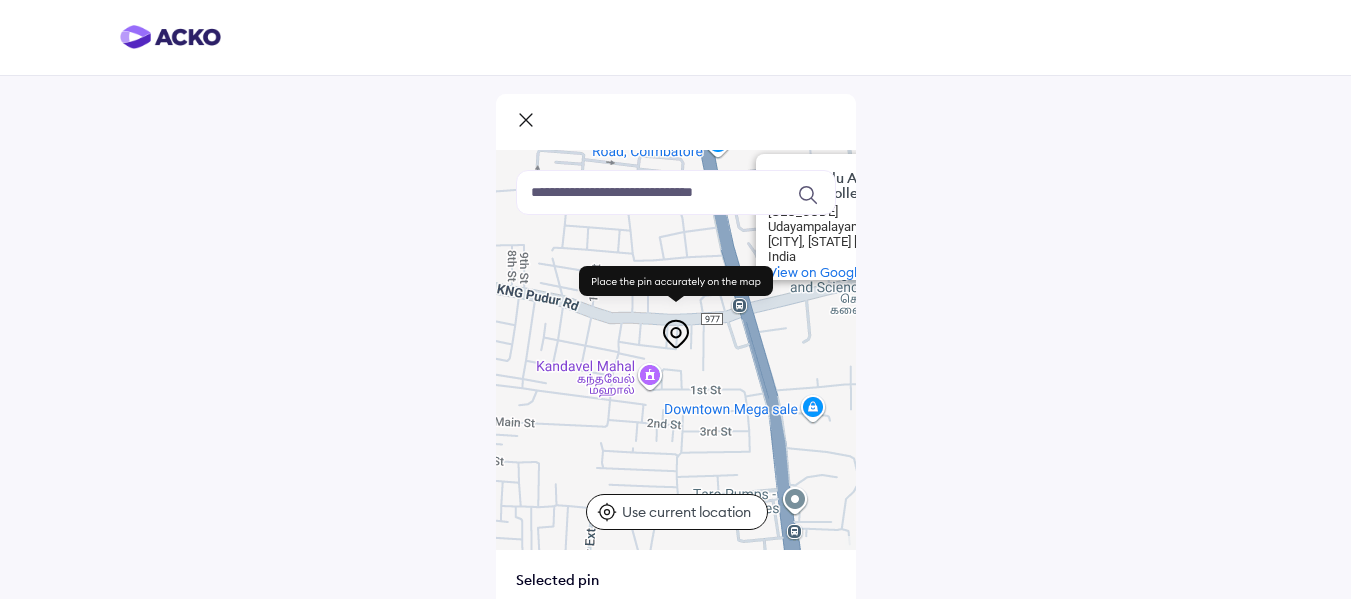 click on "[BUSINESS_NAME] Arts and Science College                     [BUSINESS_NAME] Arts and Science College                 [CODE]+[CODE] [STREET] [CITY], [STATE] [POSTAL_CODE] India              View on Google Maps" at bounding box center (676, 350) 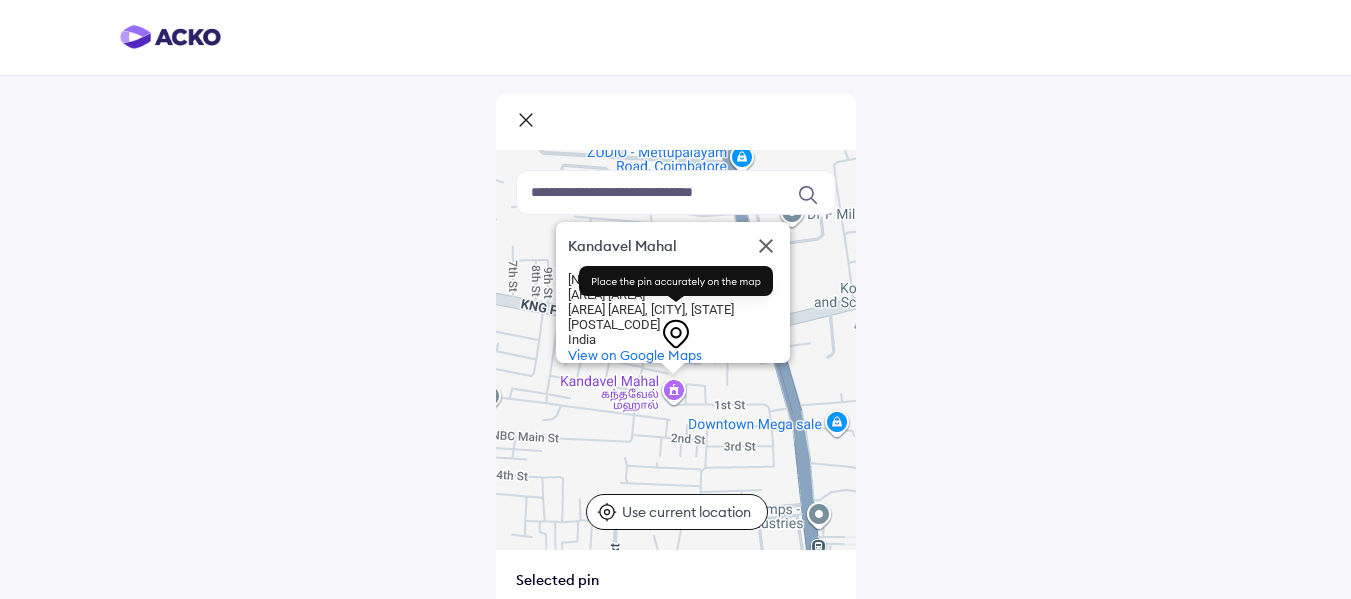 click 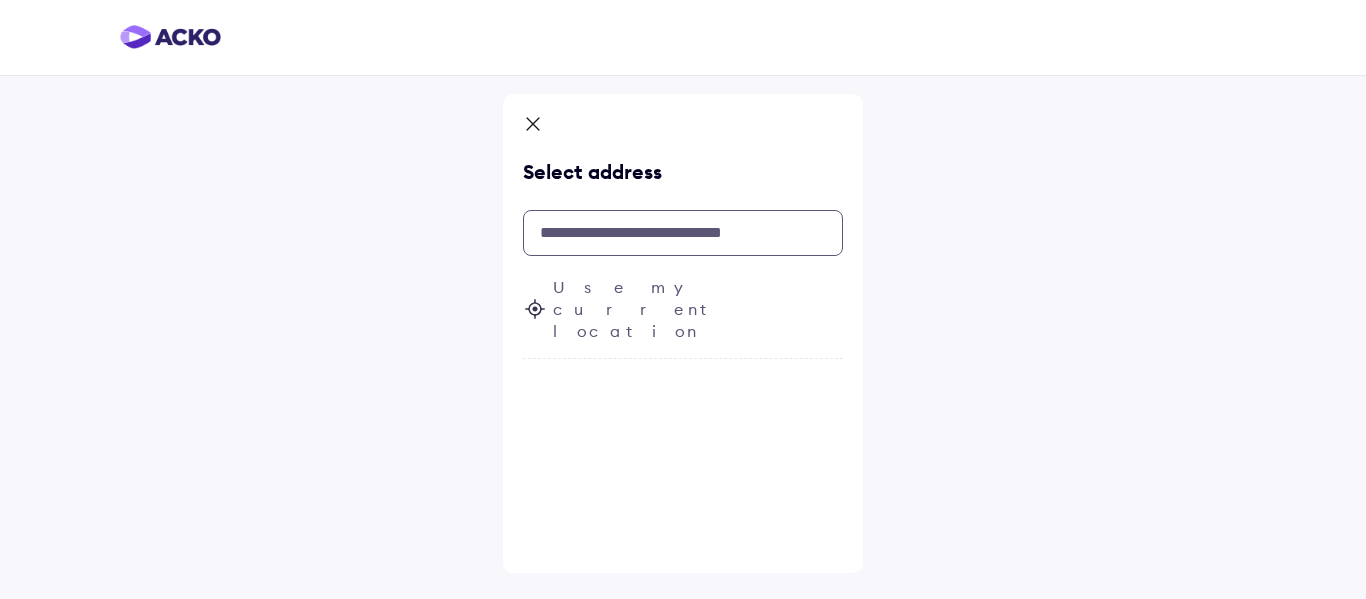 click at bounding box center (683, 233) 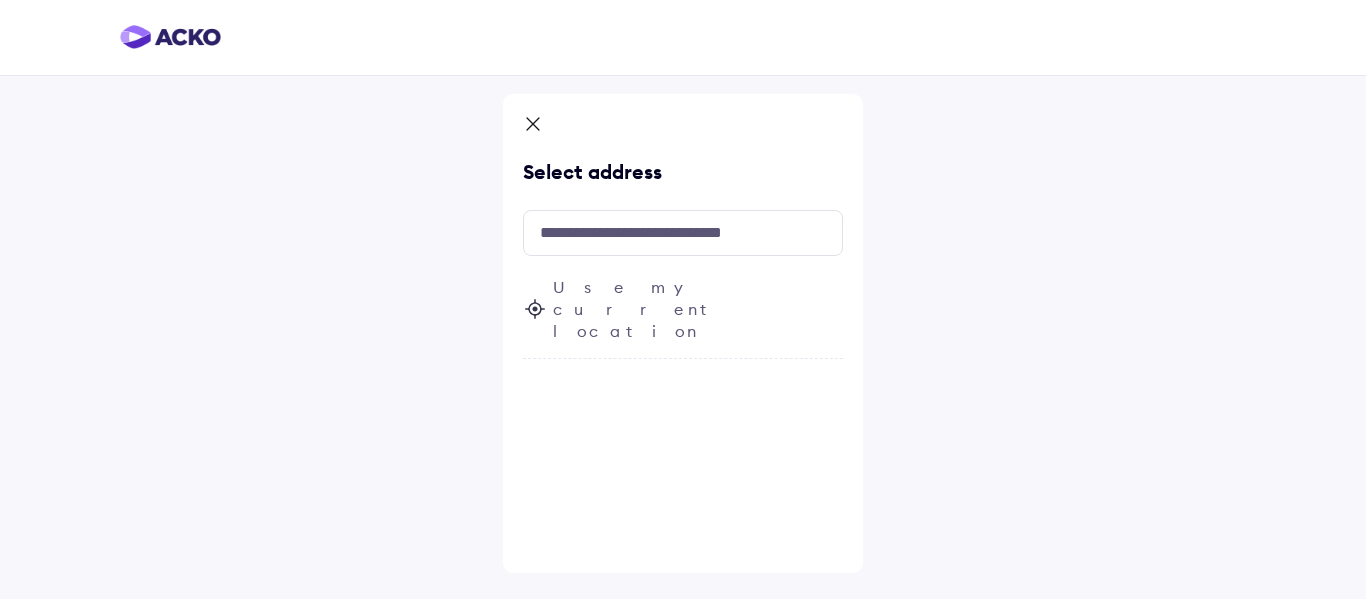 click 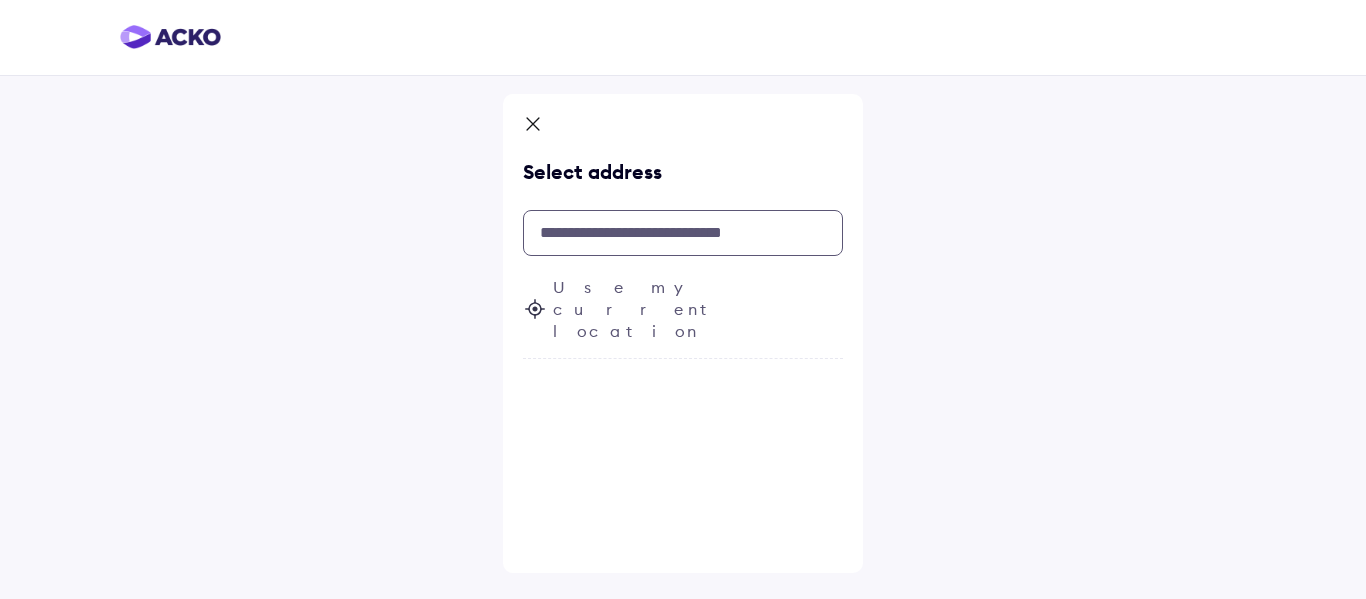 click at bounding box center [683, 233] 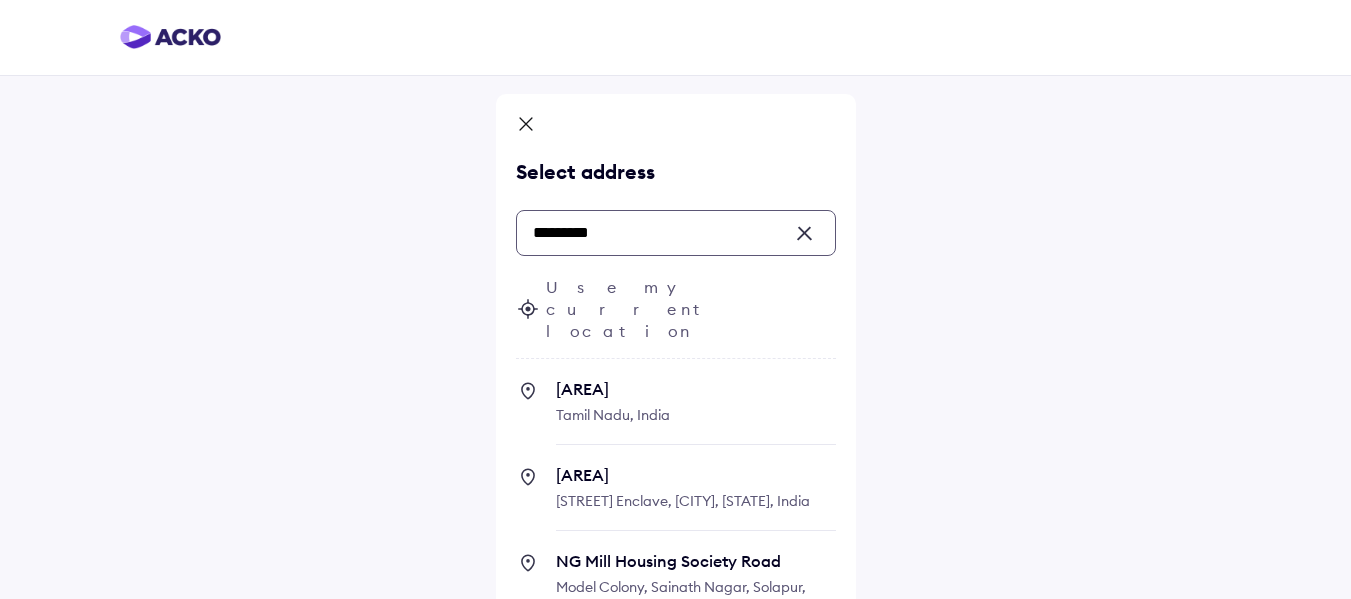 drag, startPoint x: 655, startPoint y: 231, endPoint x: 475, endPoint y: 227, distance: 180.04443 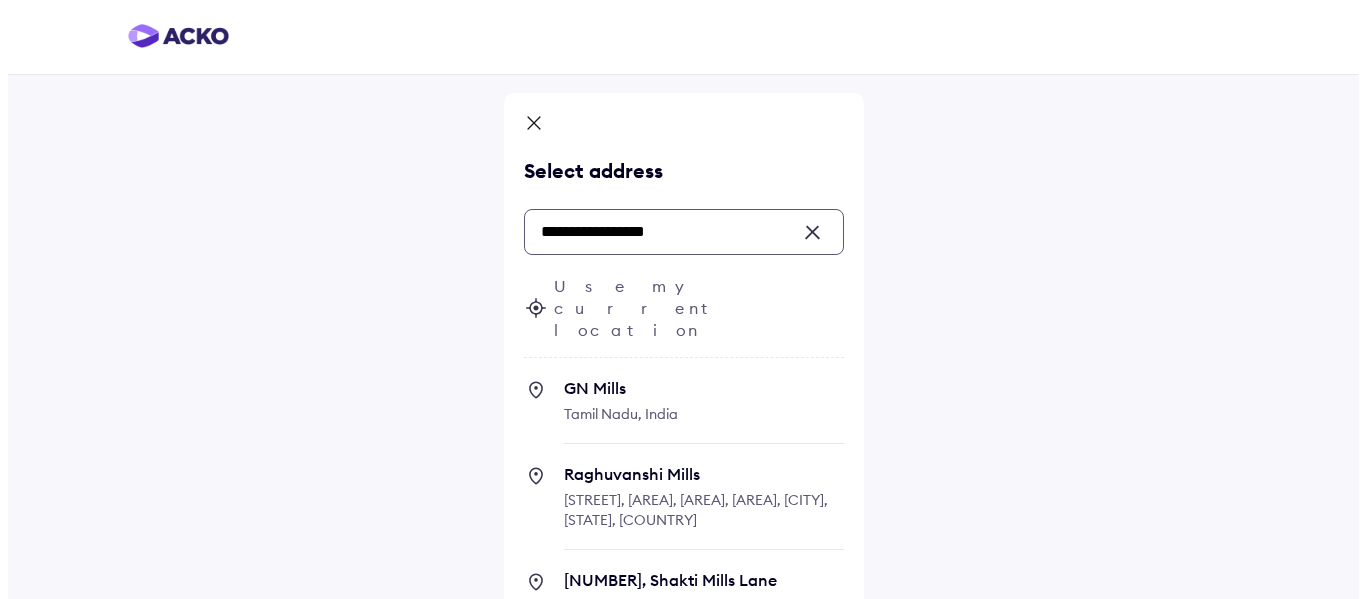 scroll, scrollTop: 0, scrollLeft: 0, axis: both 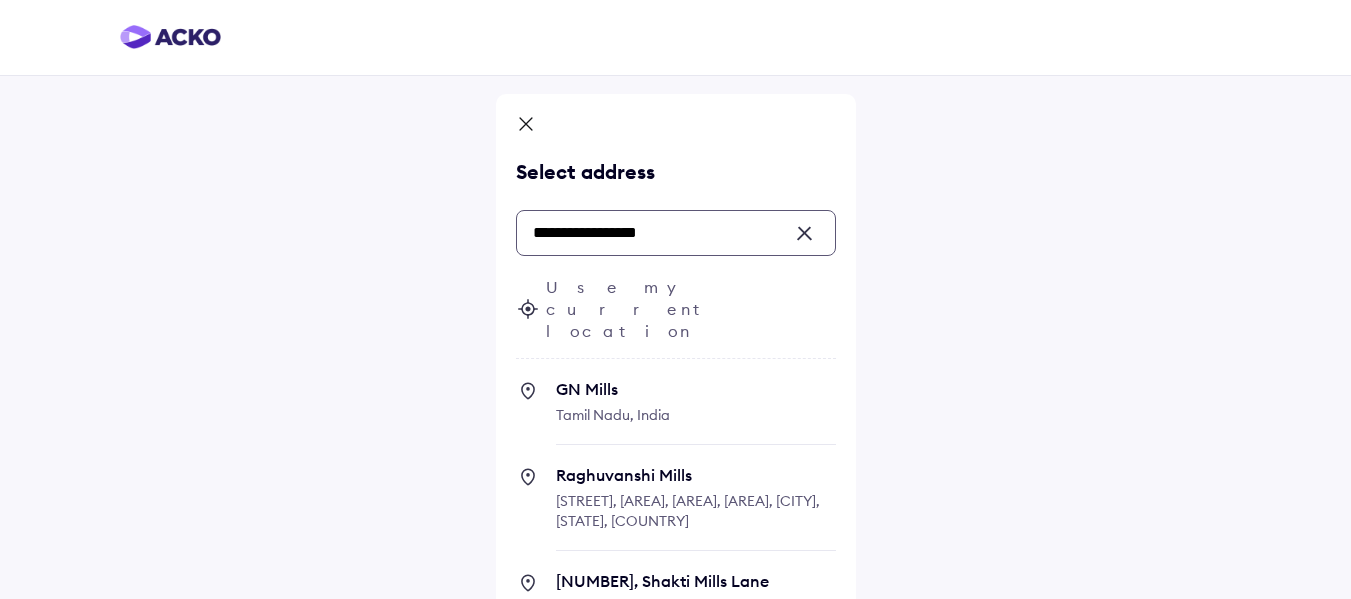 drag, startPoint x: 609, startPoint y: 234, endPoint x: 701, endPoint y: 235, distance: 92.00543 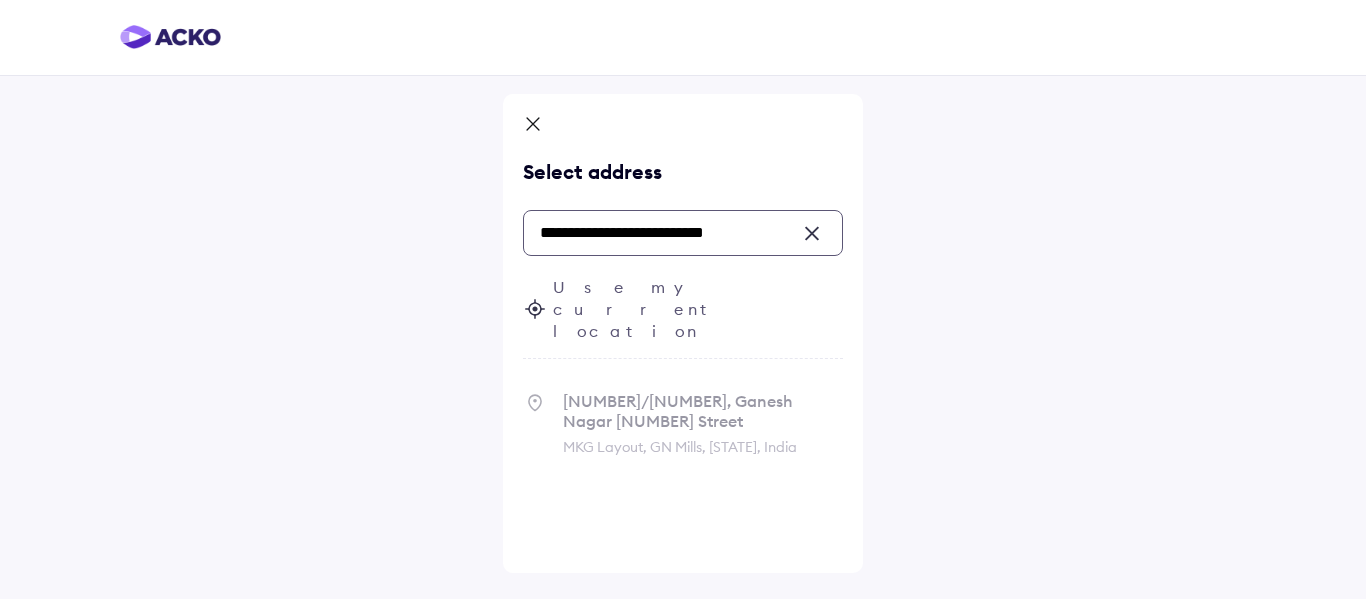 scroll, scrollTop: 0, scrollLeft: 11, axis: horizontal 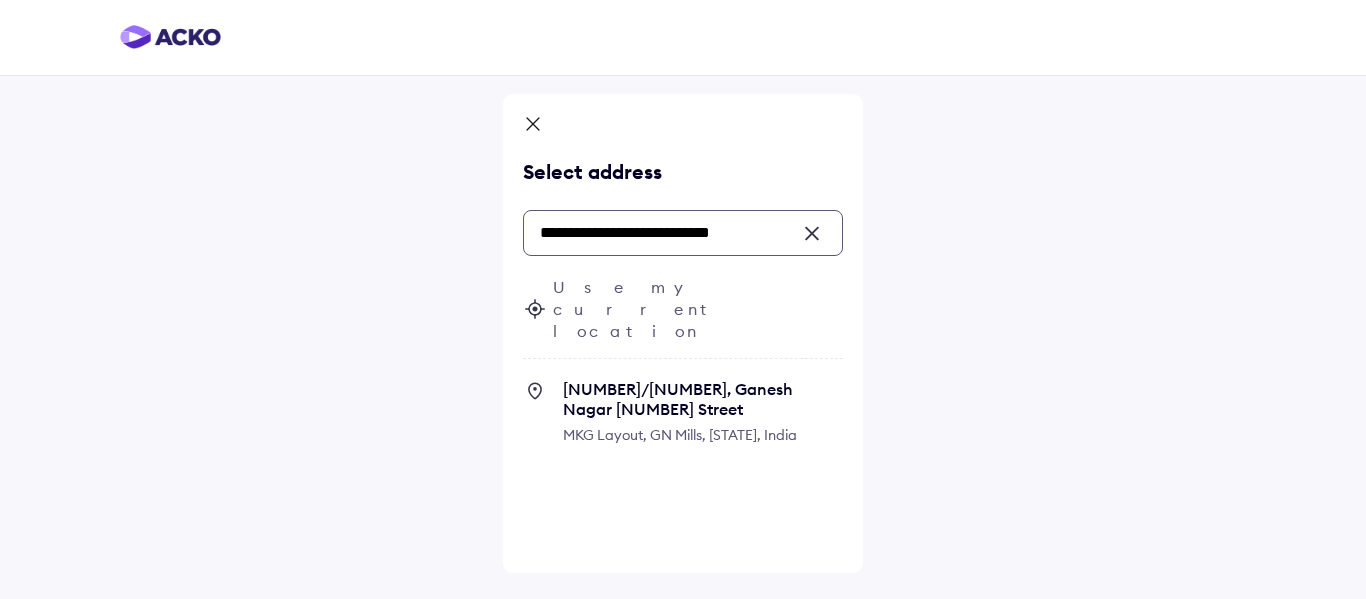 click on "MKG Layout, GN Mills, [STATE], India" at bounding box center [680, 435] 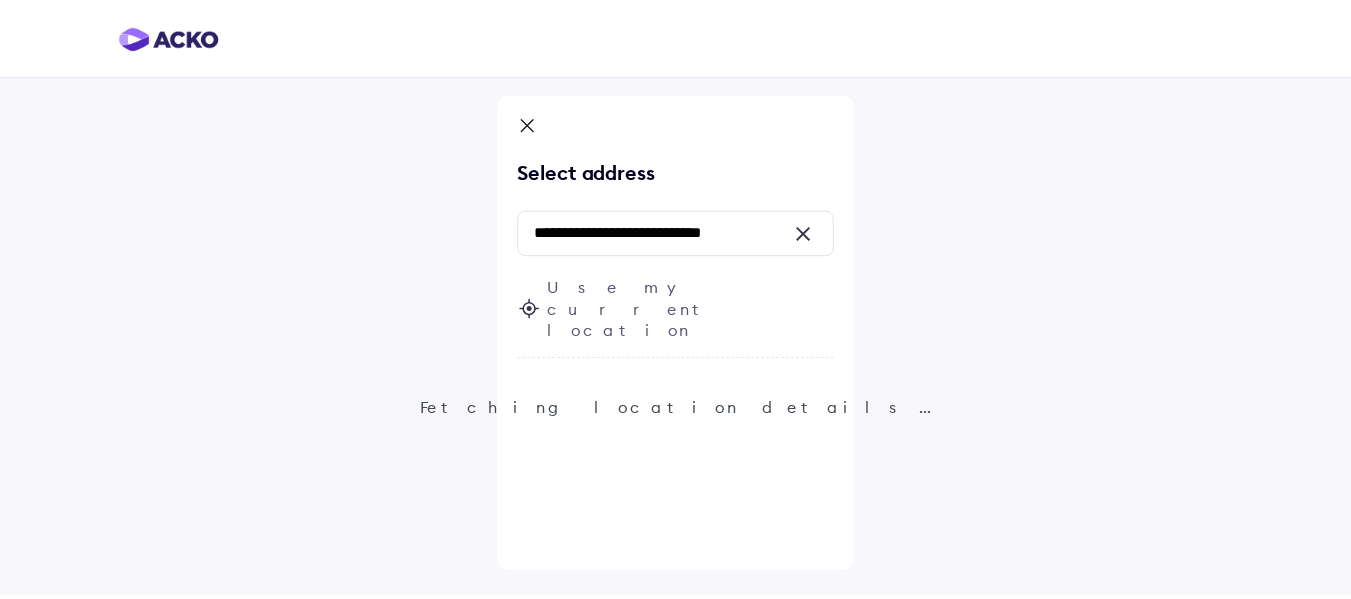 scroll, scrollTop: 0, scrollLeft: 0, axis: both 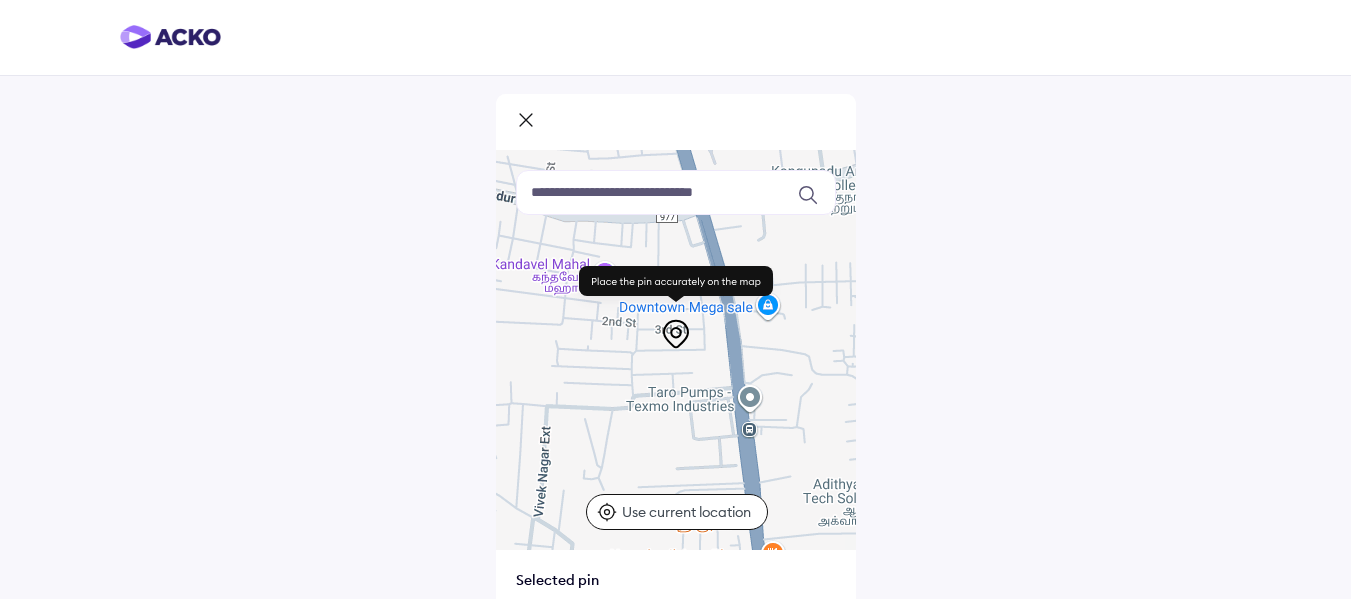 click 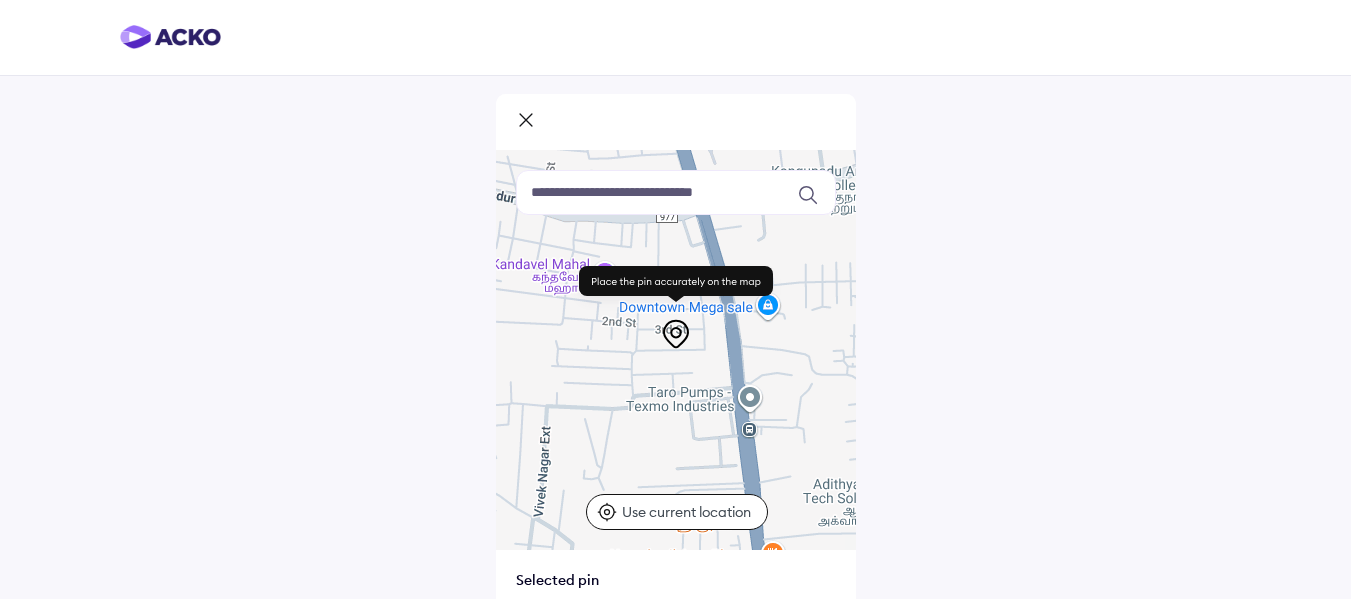 click at bounding box center [676, 192] 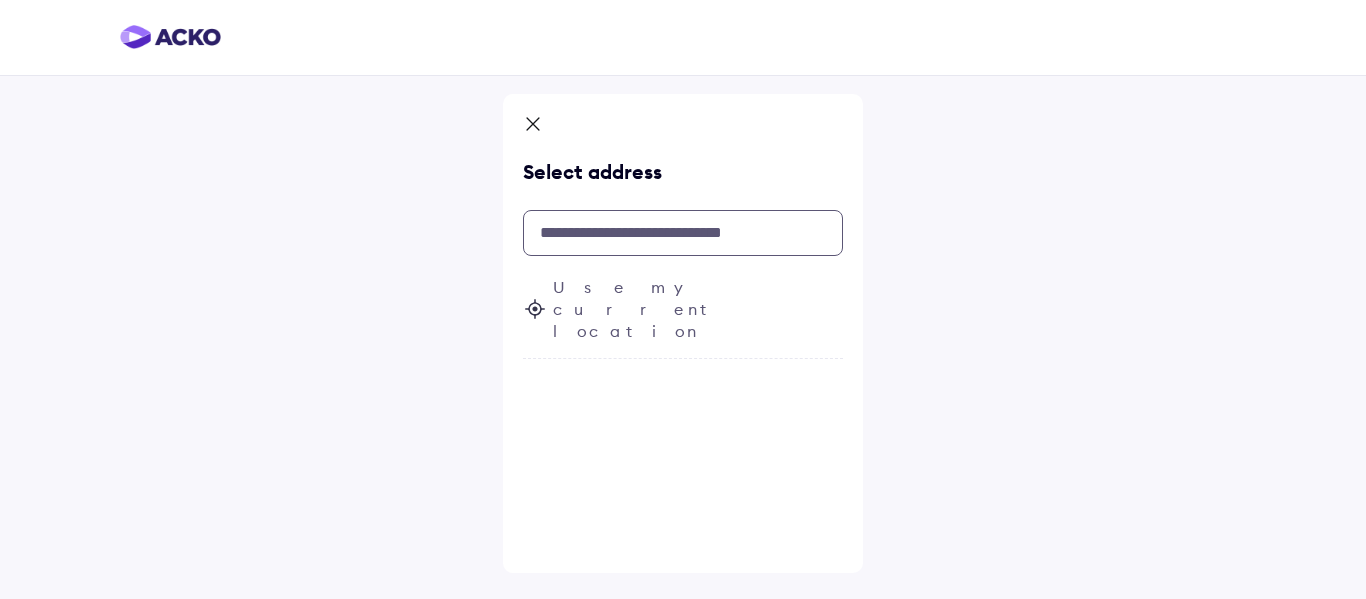 click at bounding box center (683, 233) 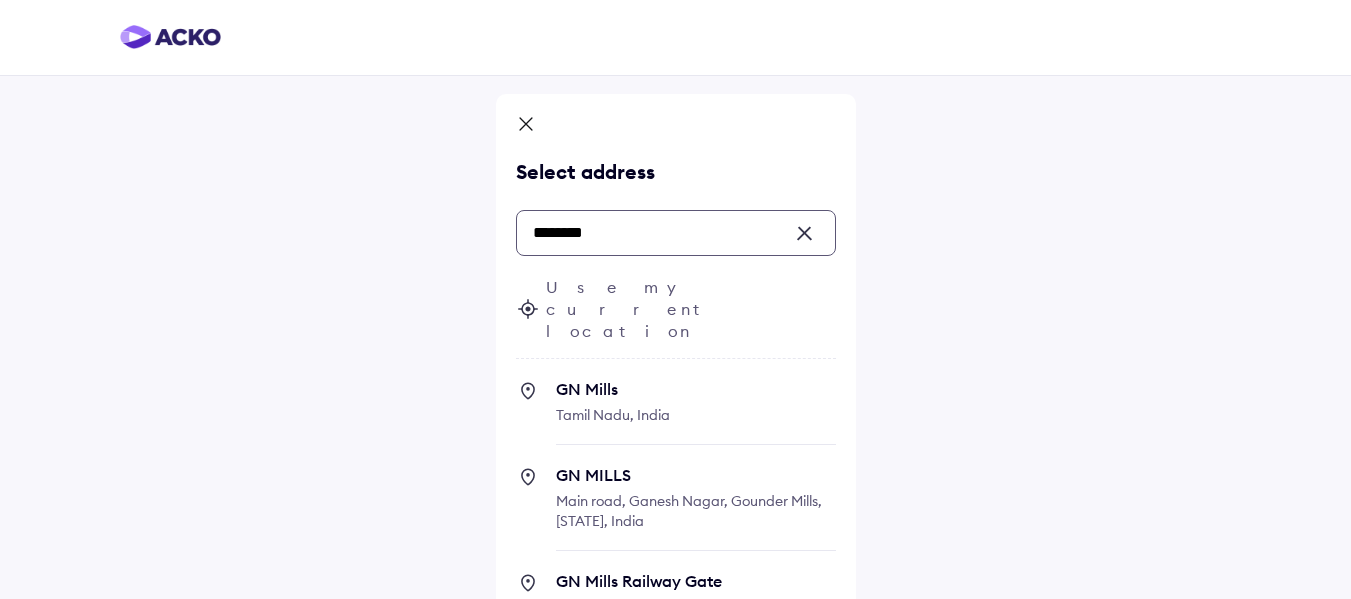 click on "Main road, Ganesh Nagar, Gounder Mills, [STATE], India" at bounding box center [689, 511] 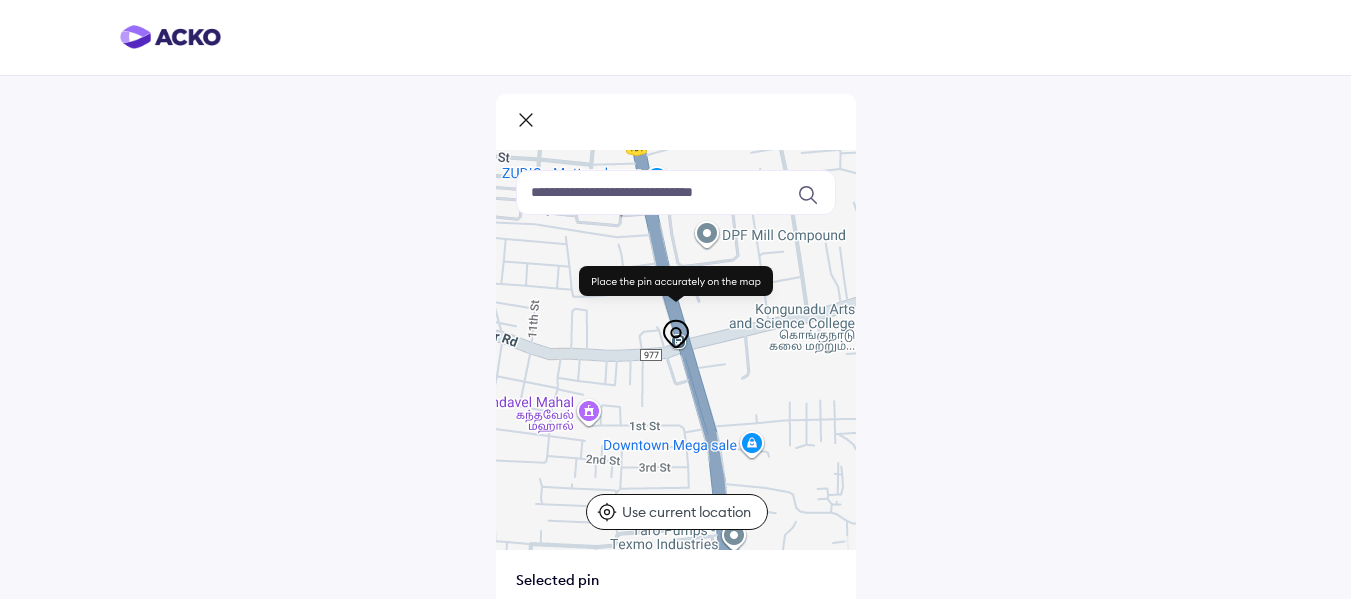 click on "Selected pin" at bounding box center [676, 580] 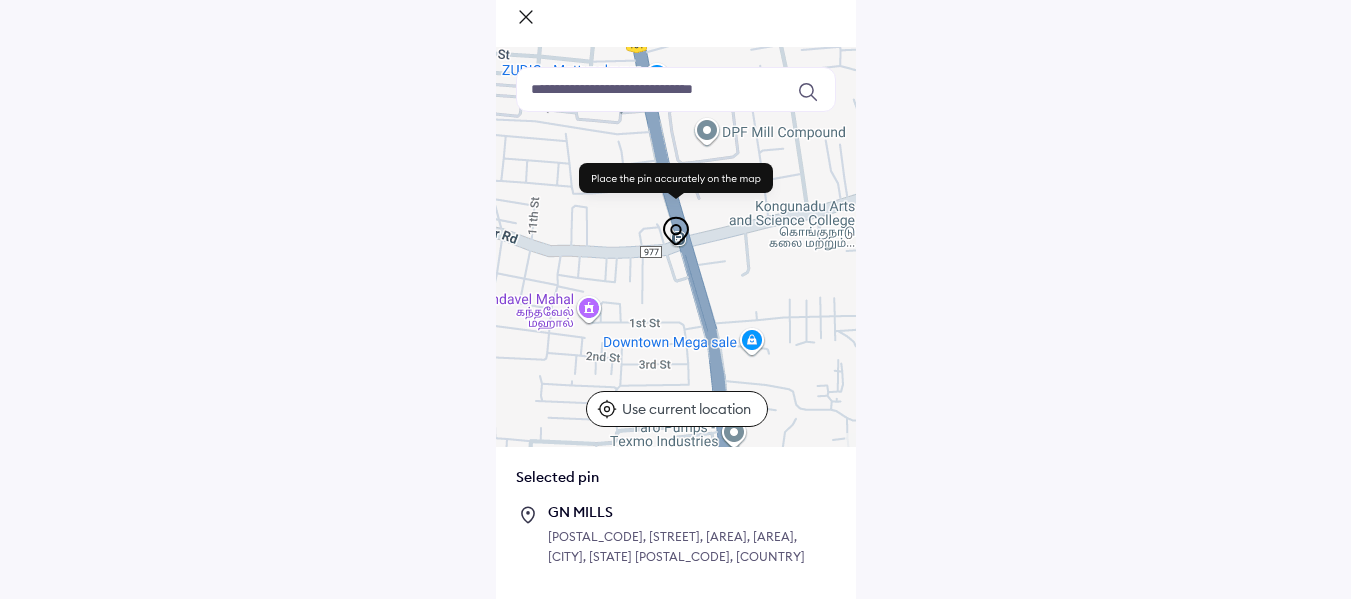 scroll, scrollTop: 179, scrollLeft: 0, axis: vertical 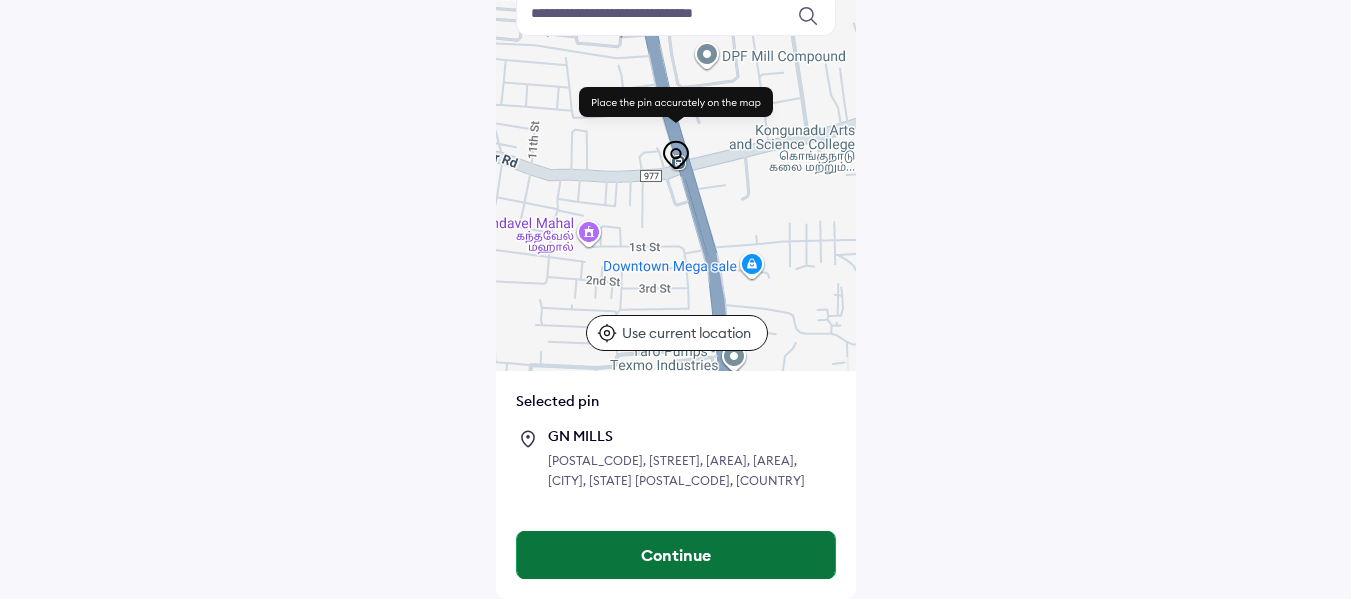 click on "Continue" at bounding box center [676, 555] 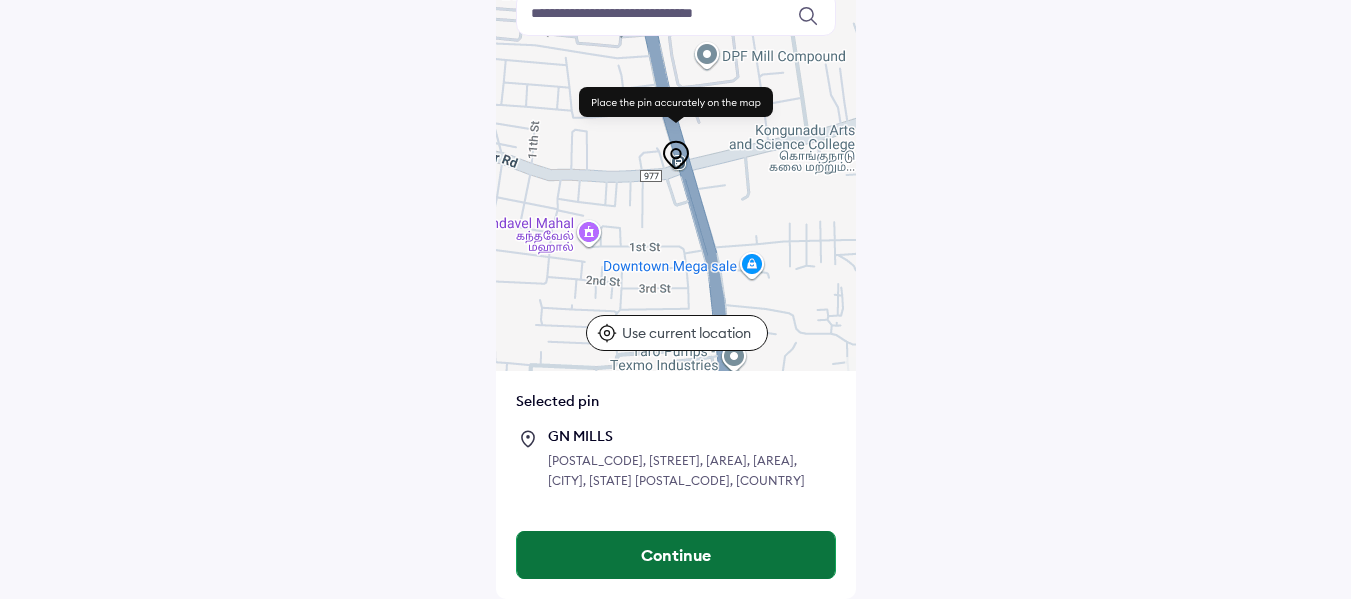 scroll, scrollTop: 0, scrollLeft: 0, axis: both 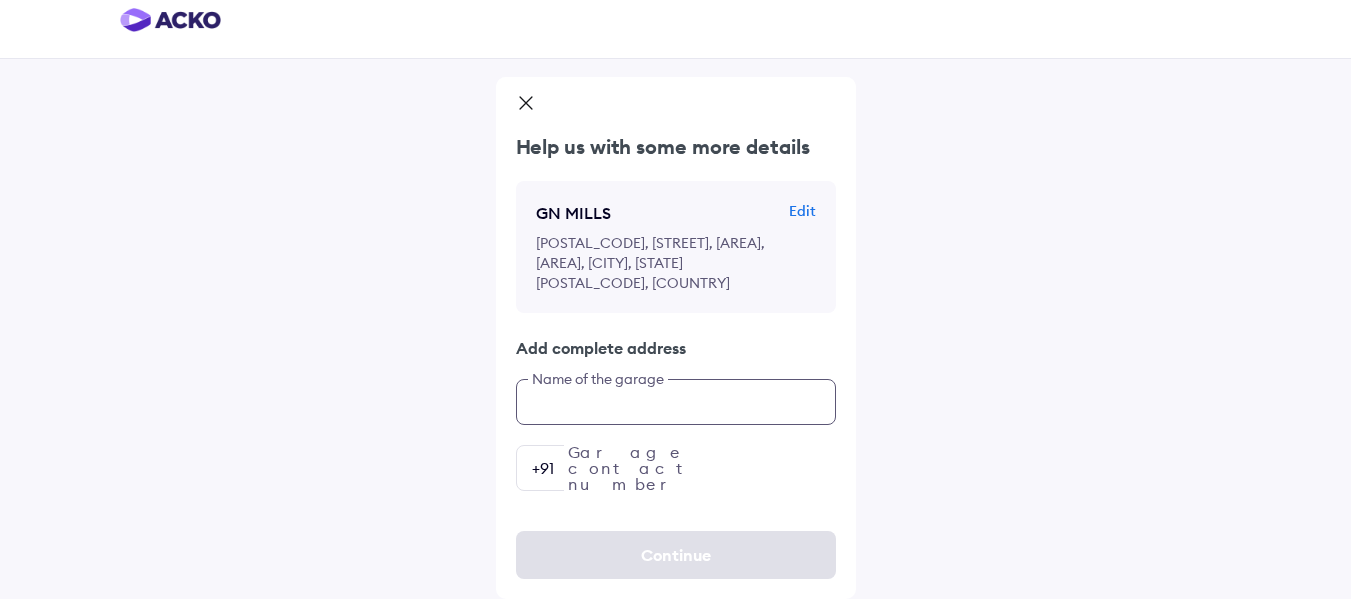 click on "Help us with some more details [STREET] Mills Edit [CODE]+[CODE], [STREET] road, [STREET] Nagar, [STREET] Mills, [CITY], [STATE] [POSTAL_CODE], India Add complete address Name of the garage Garage contact number +91" 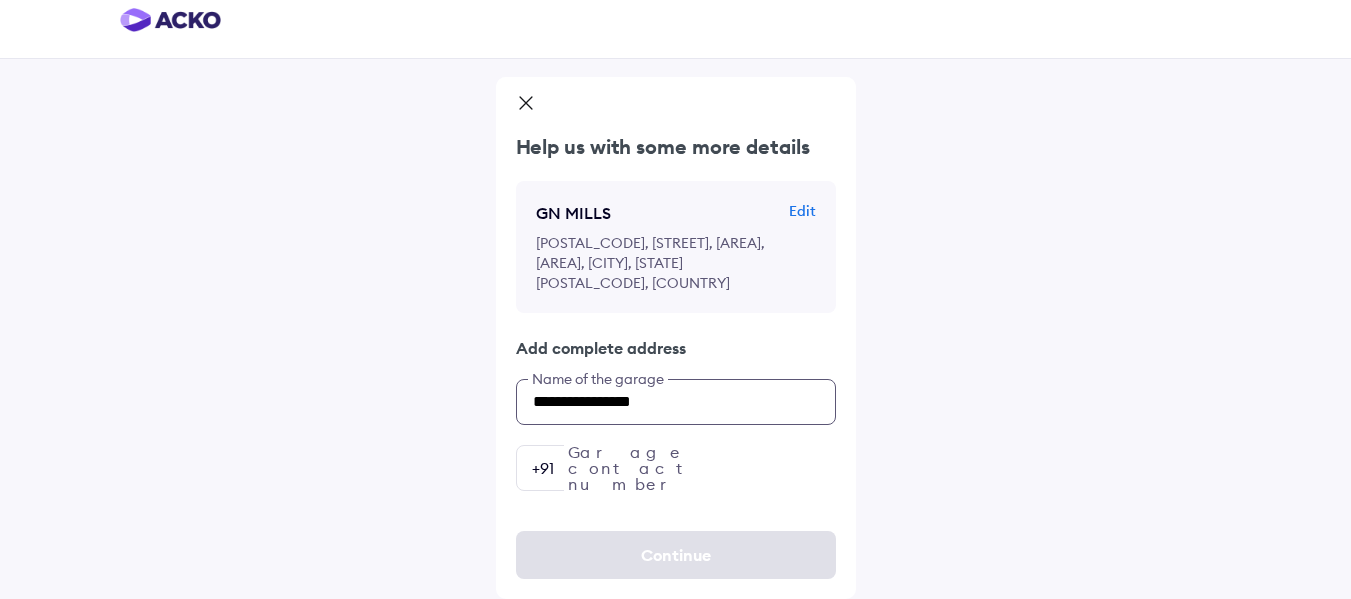 type on "**********" 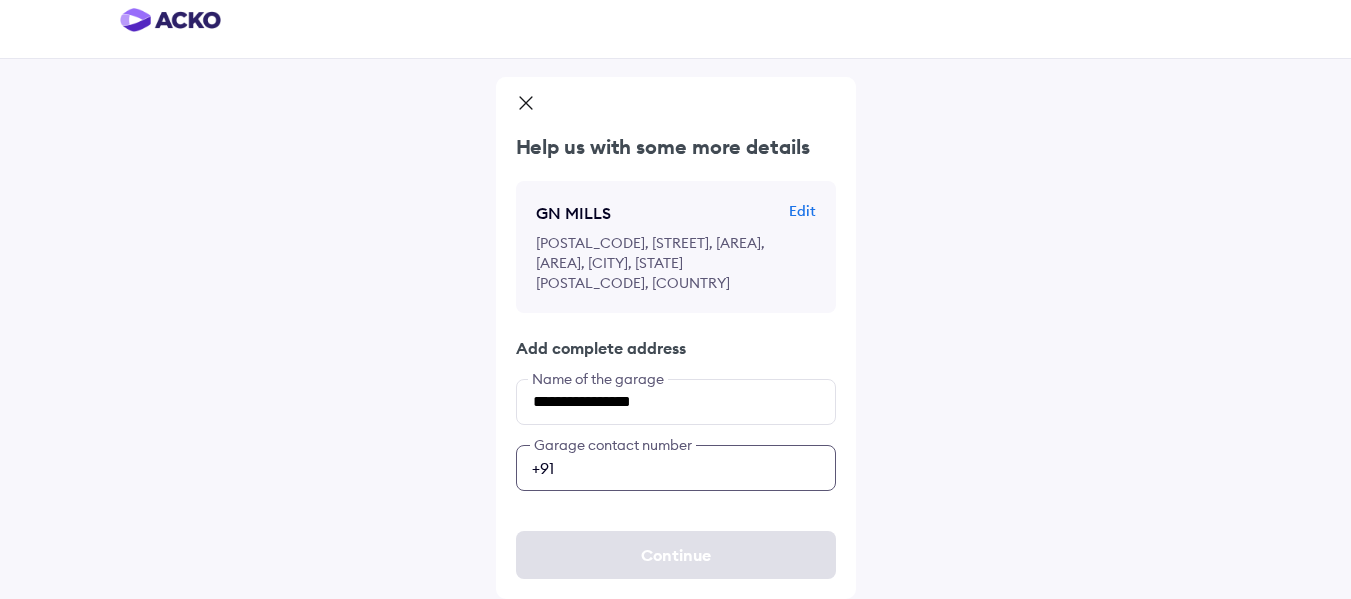 click at bounding box center (676, 468) 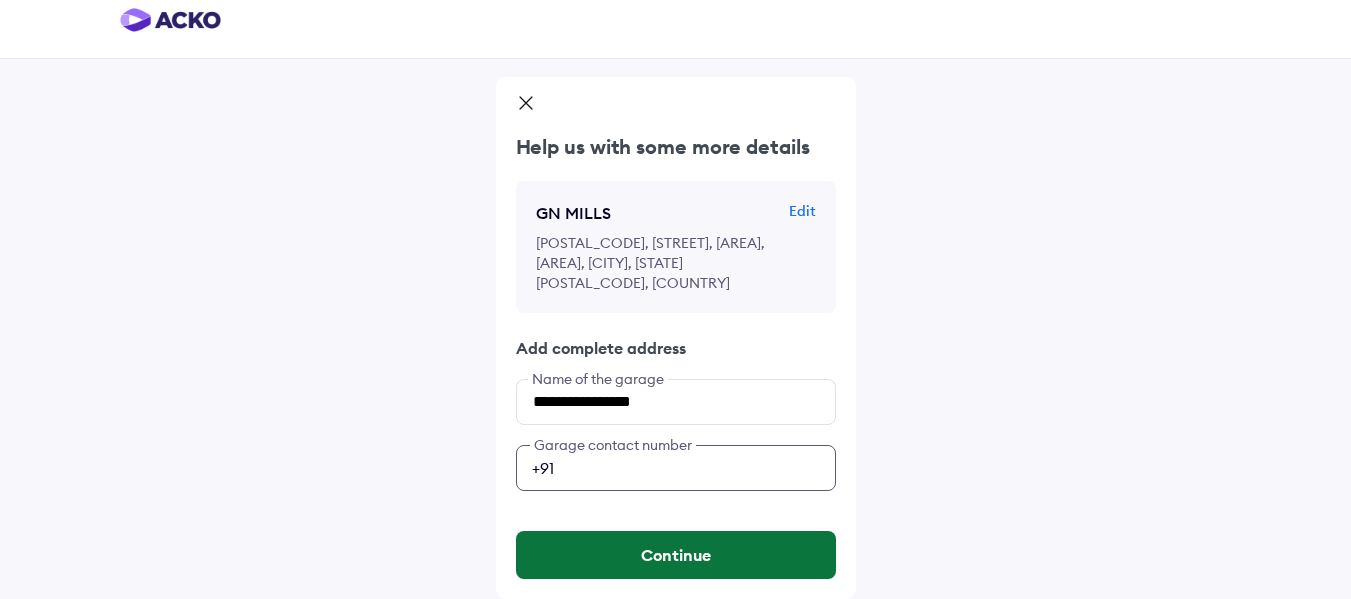 type on "**********" 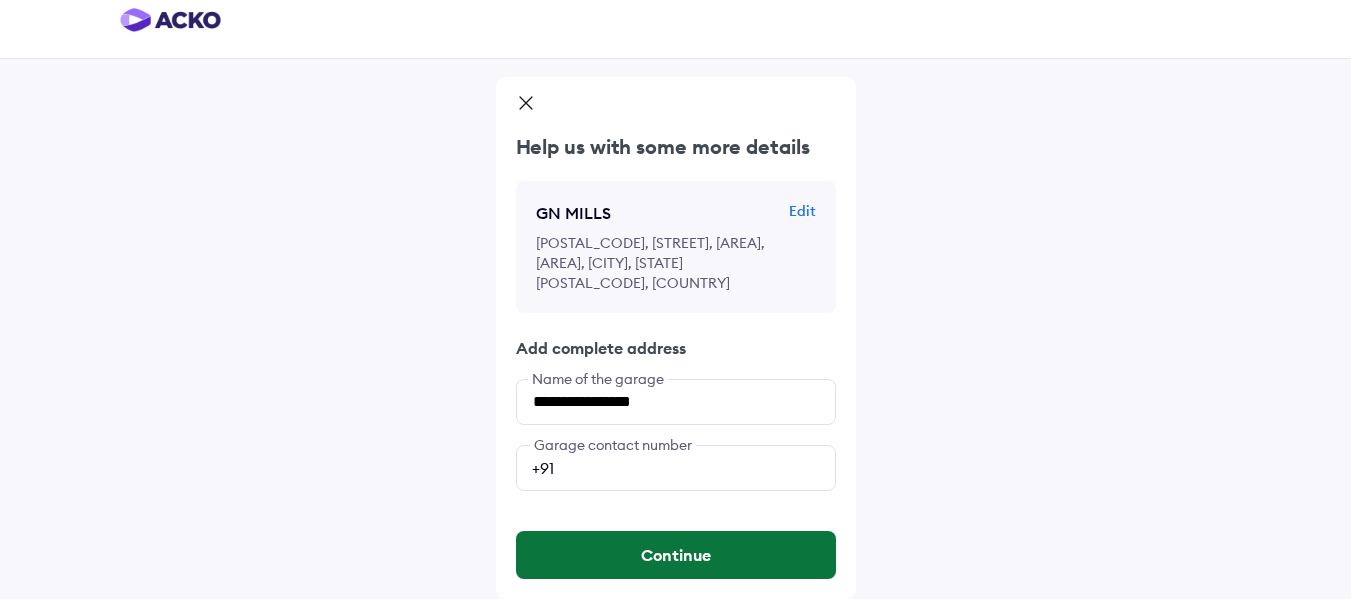 click on "Continue" at bounding box center (676, 555) 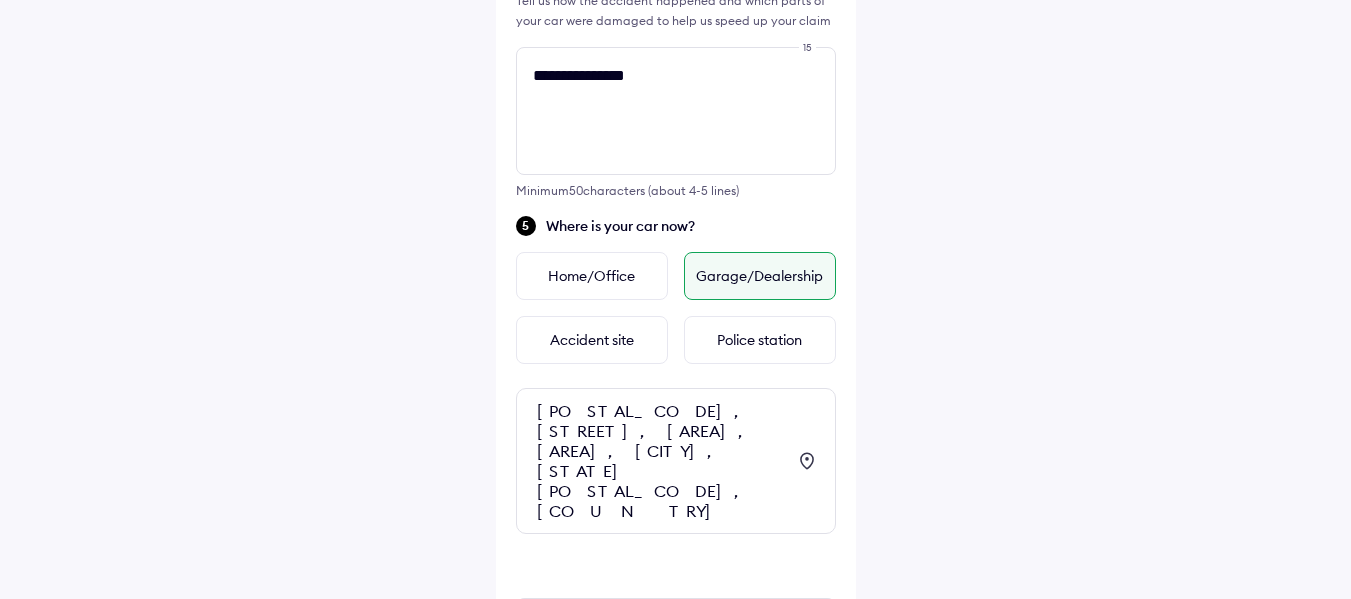 scroll, scrollTop: 646, scrollLeft: 0, axis: vertical 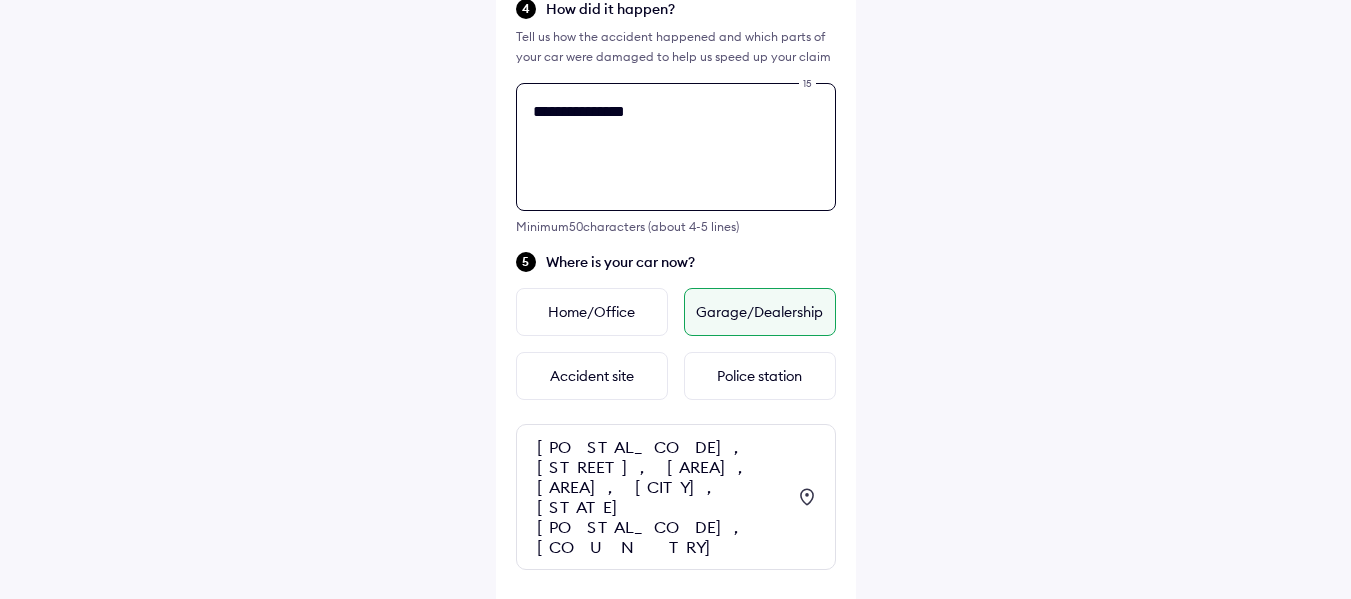 click on "**********" at bounding box center [676, 46] 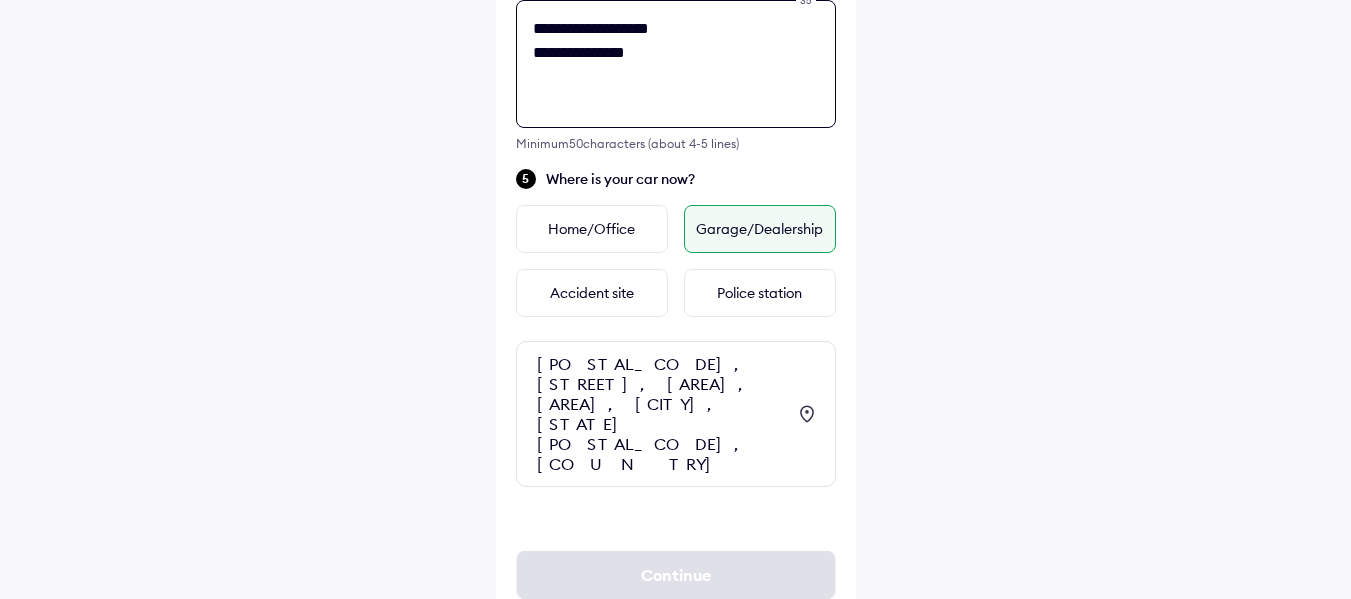 type on "**********" 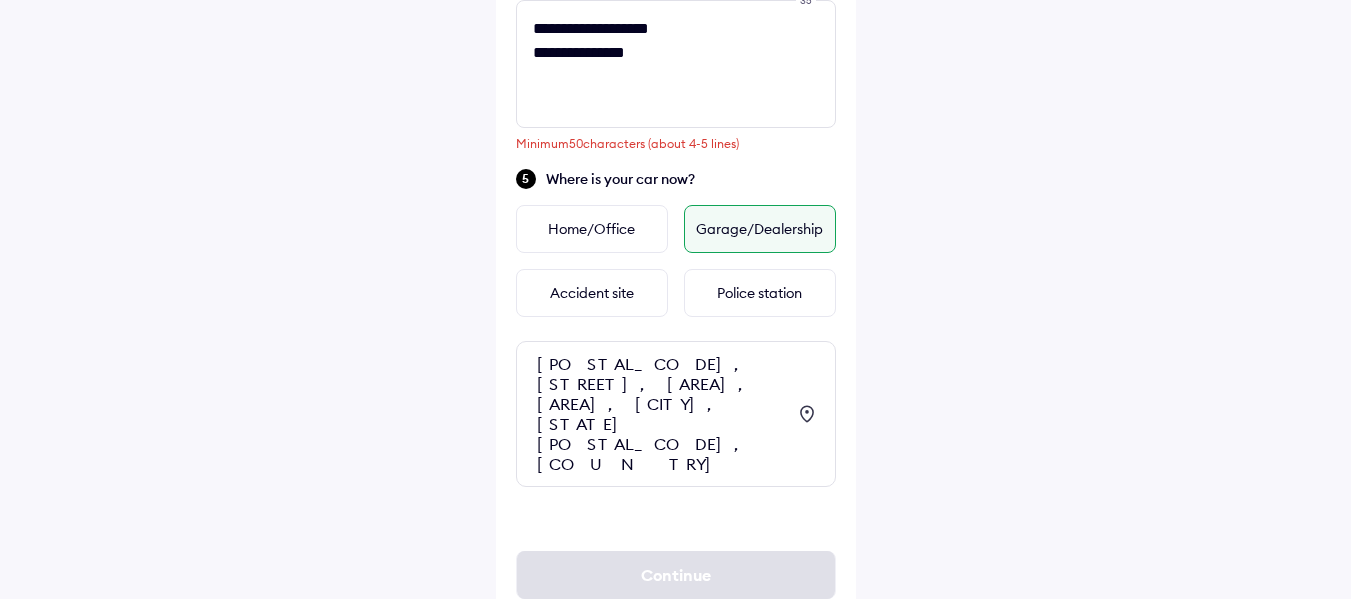 click on "Garage/Dealership" at bounding box center (760, 229) 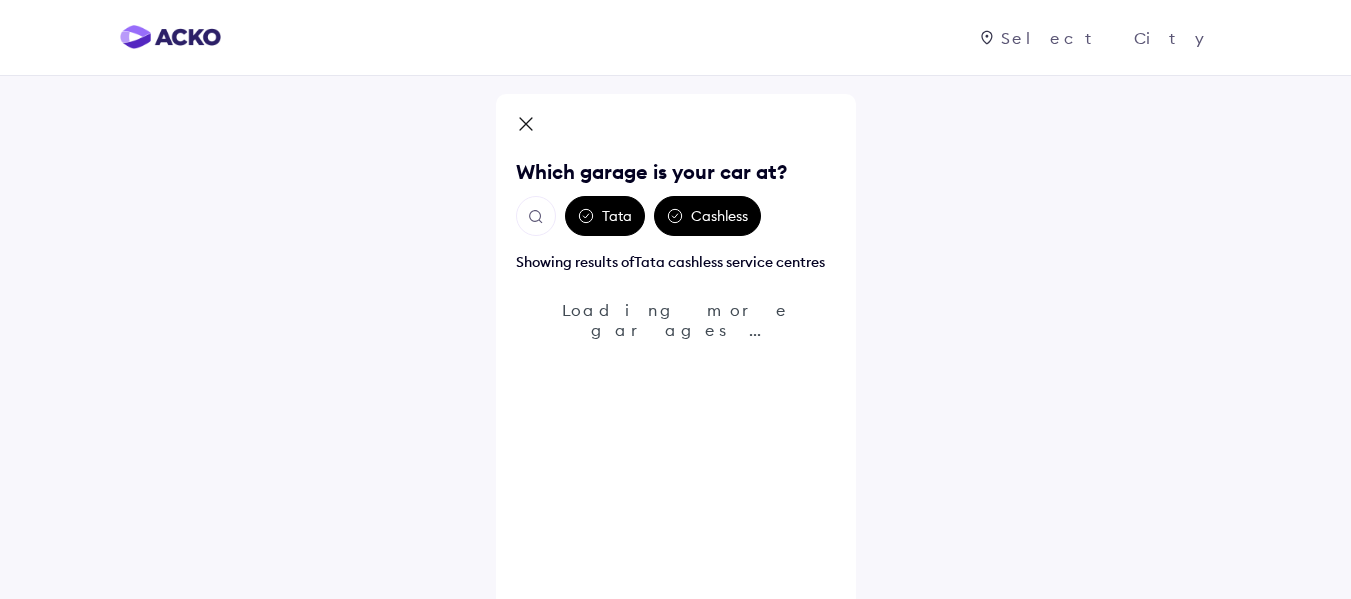 click 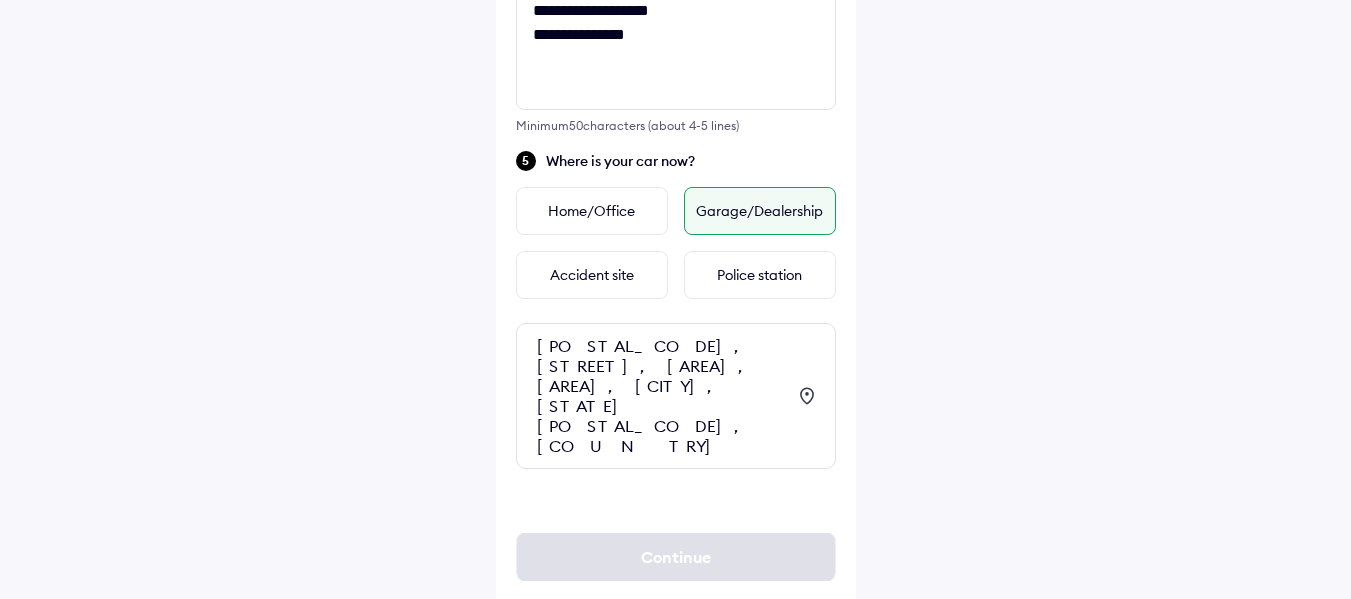 scroll, scrollTop: 846, scrollLeft: 0, axis: vertical 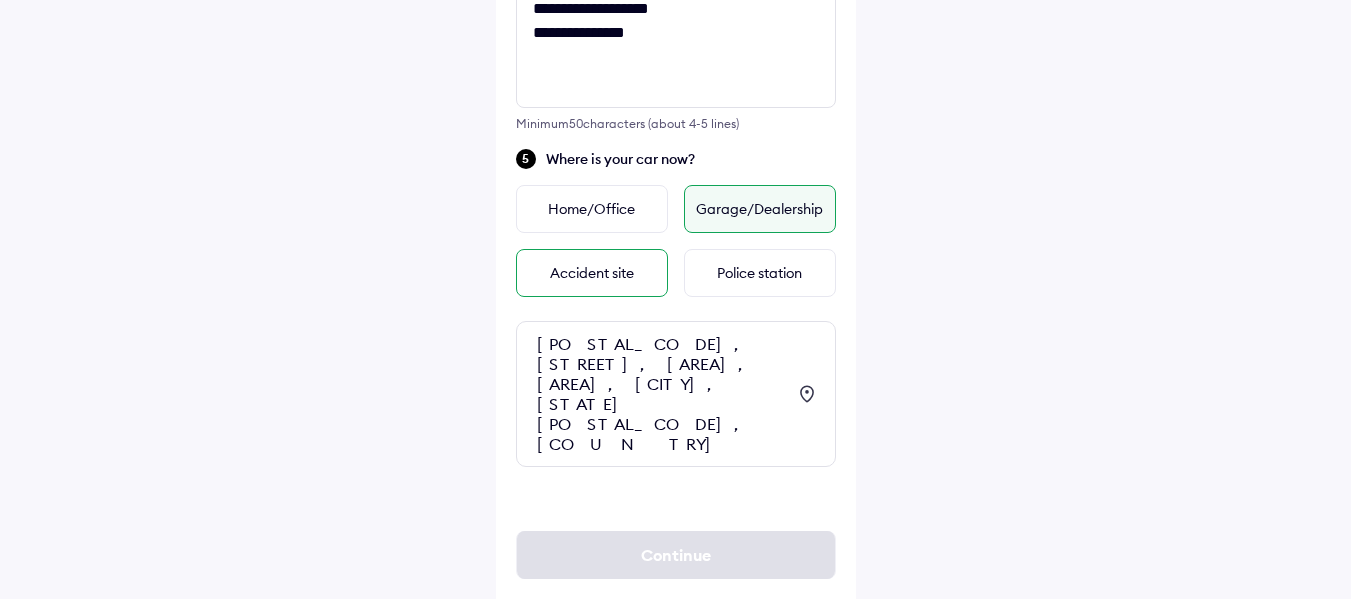 click on "Accident site" at bounding box center (592, 273) 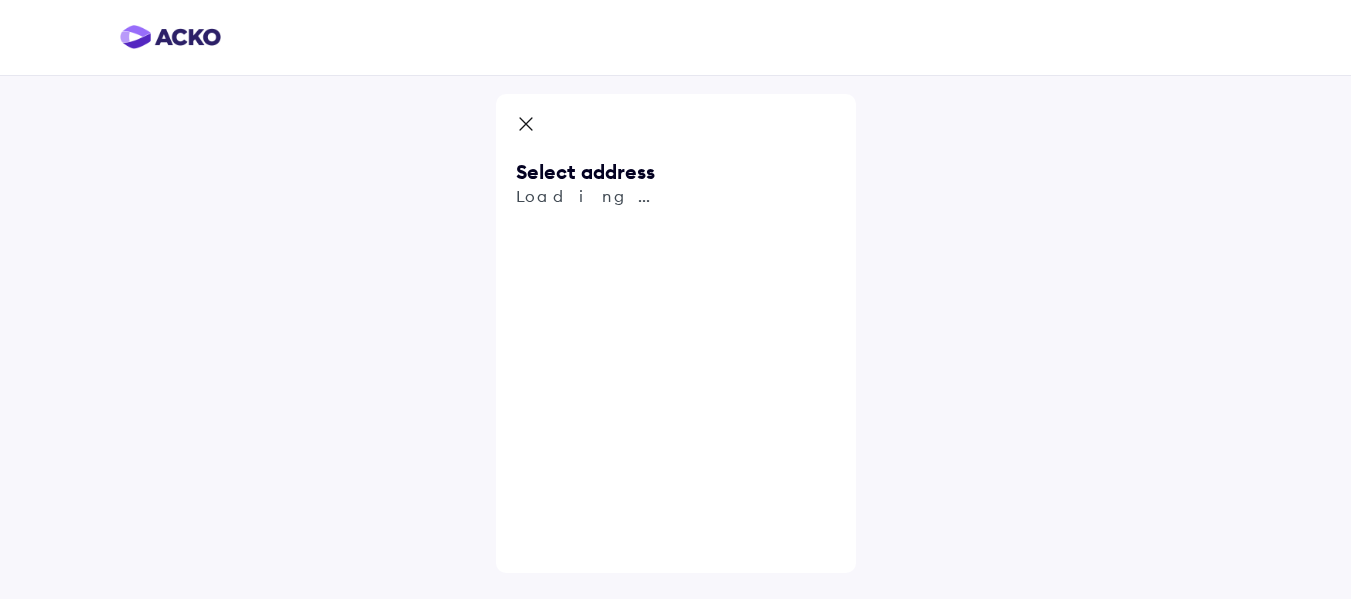 scroll, scrollTop: 0, scrollLeft: 0, axis: both 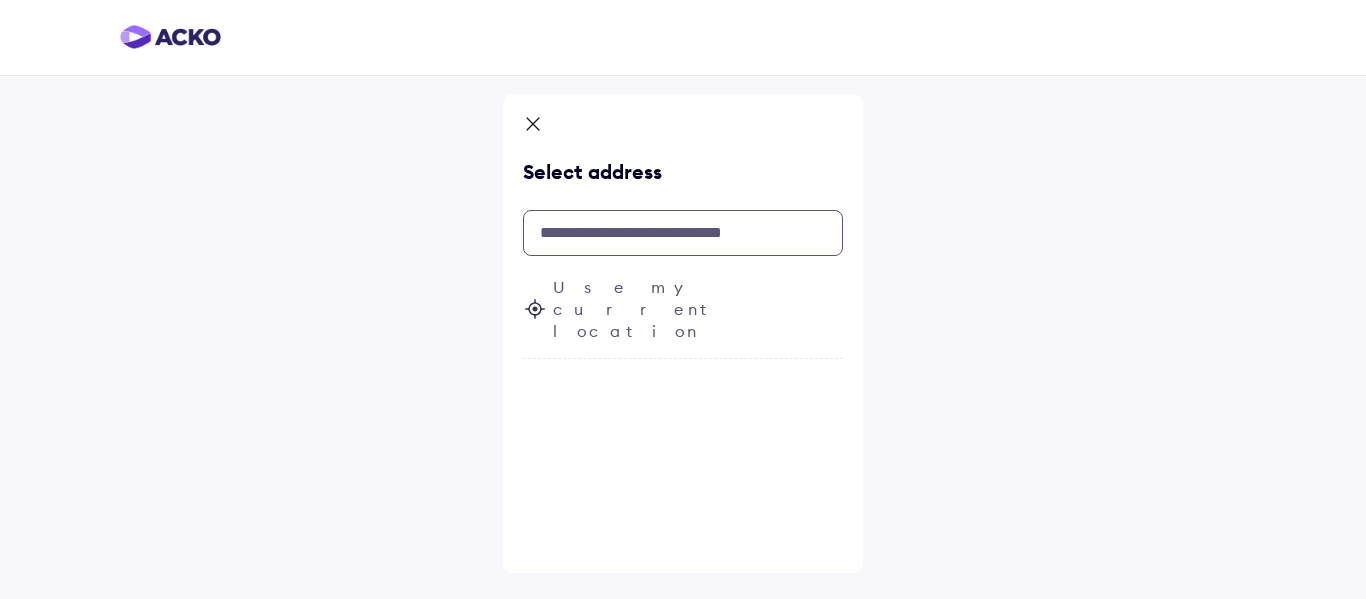 click at bounding box center [683, 233] 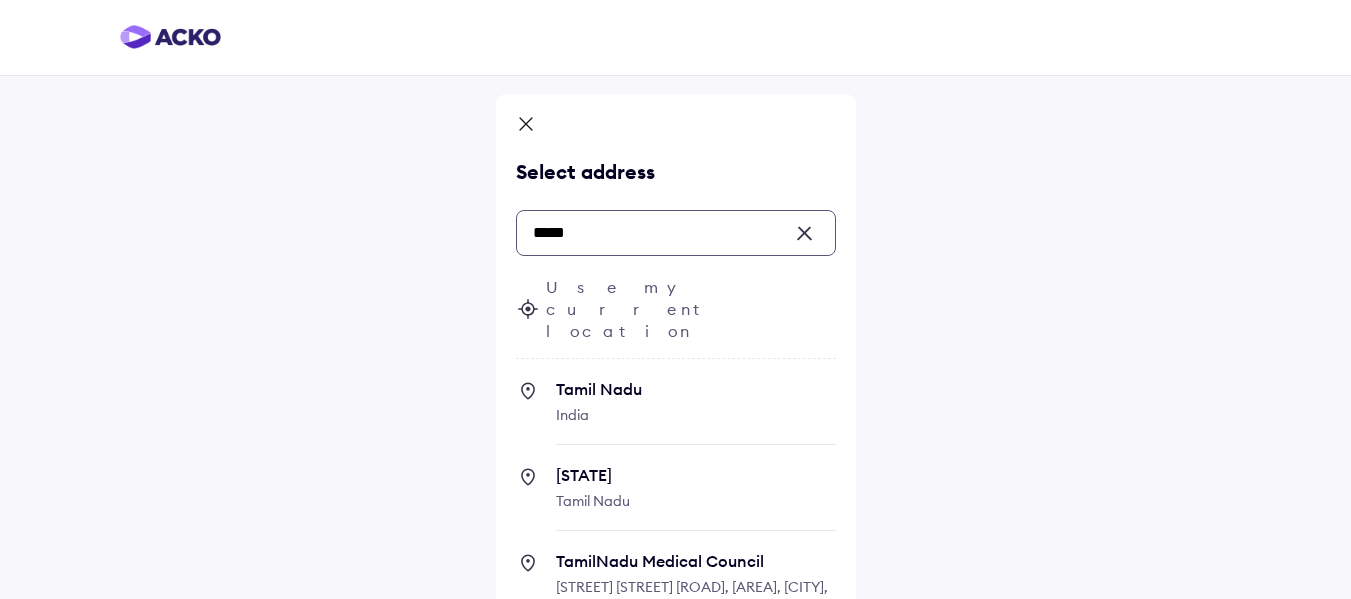 click on "Tamil Nadu" at bounding box center [696, 389] 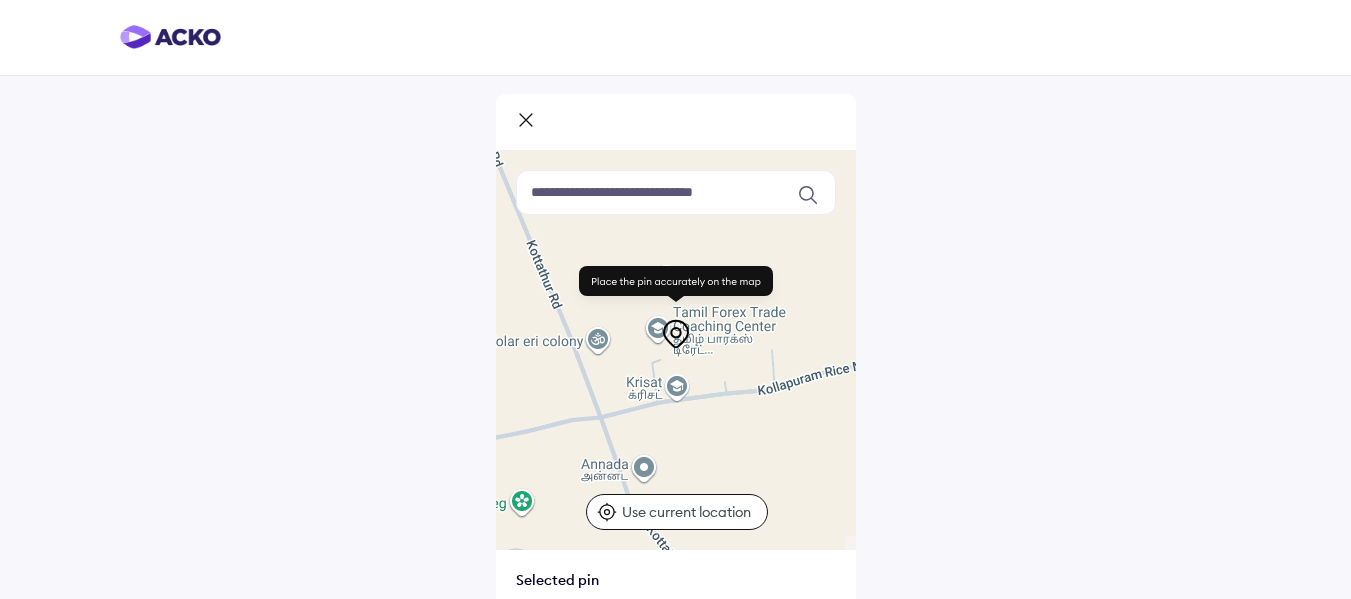 click 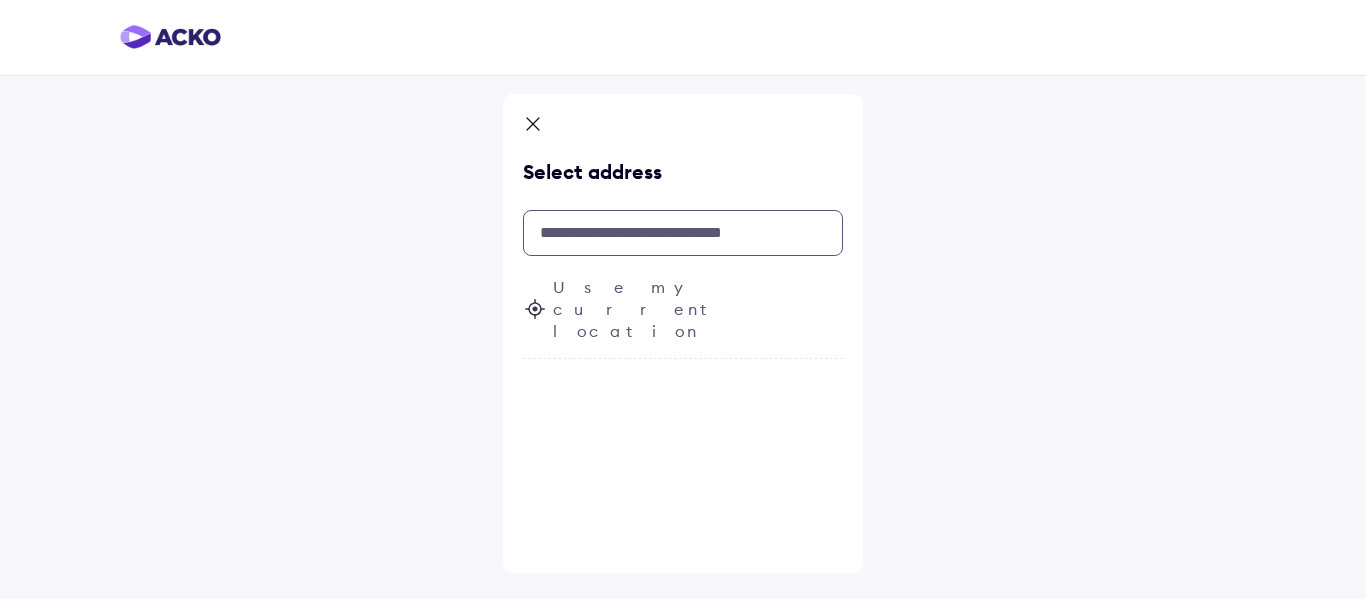 click at bounding box center (683, 233) 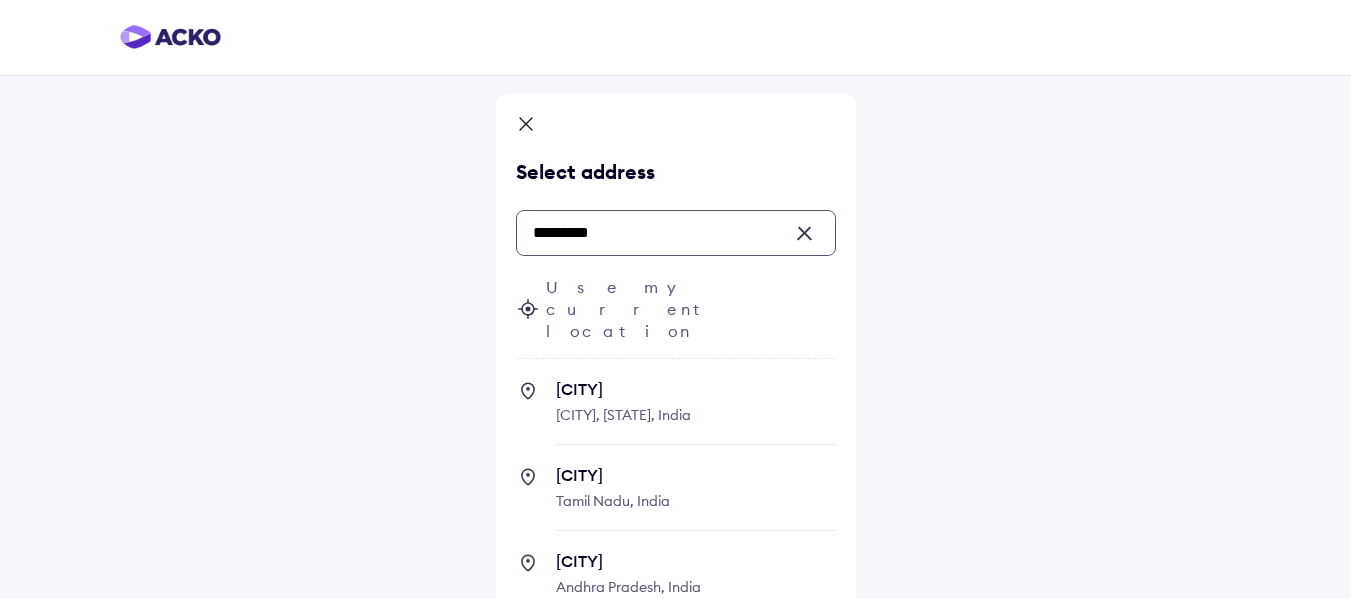 click on "[CITY]" at bounding box center (696, 389) 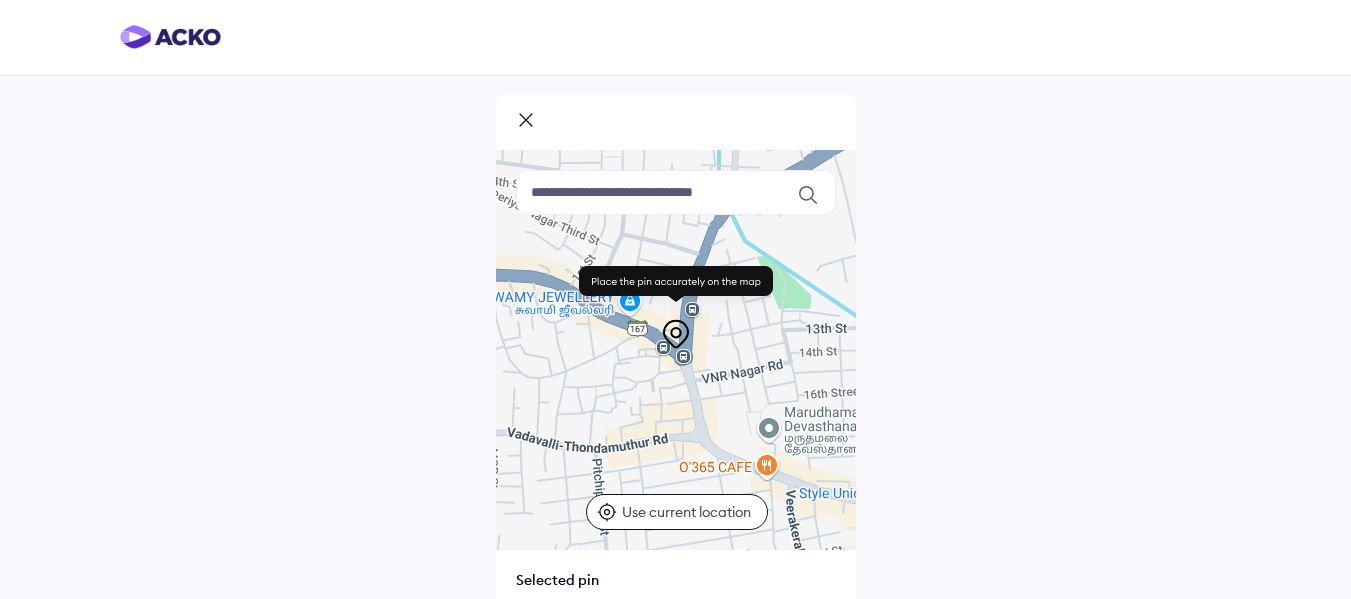 click 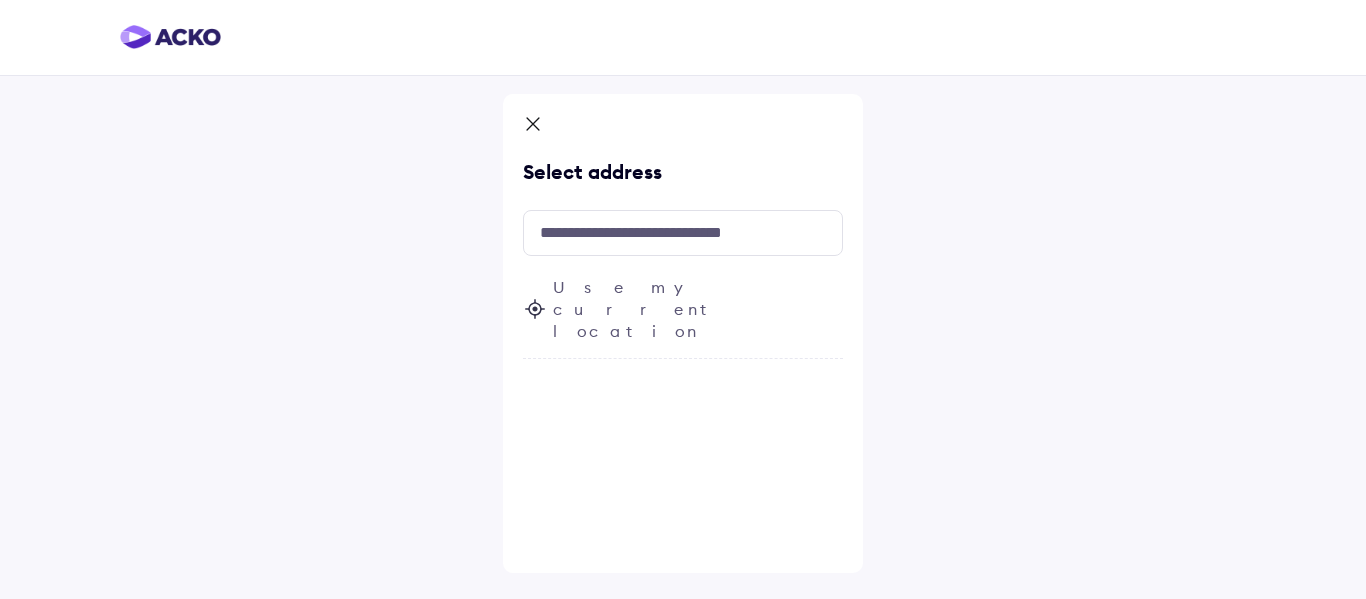 click 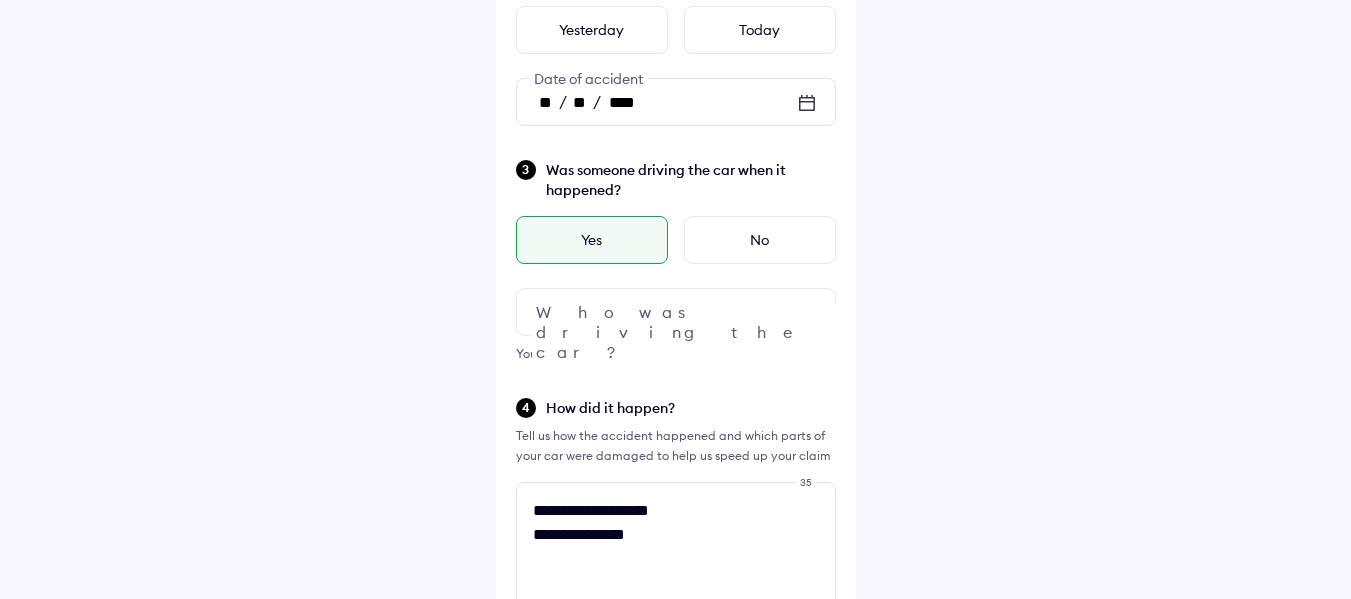 scroll, scrollTop: 346, scrollLeft: 0, axis: vertical 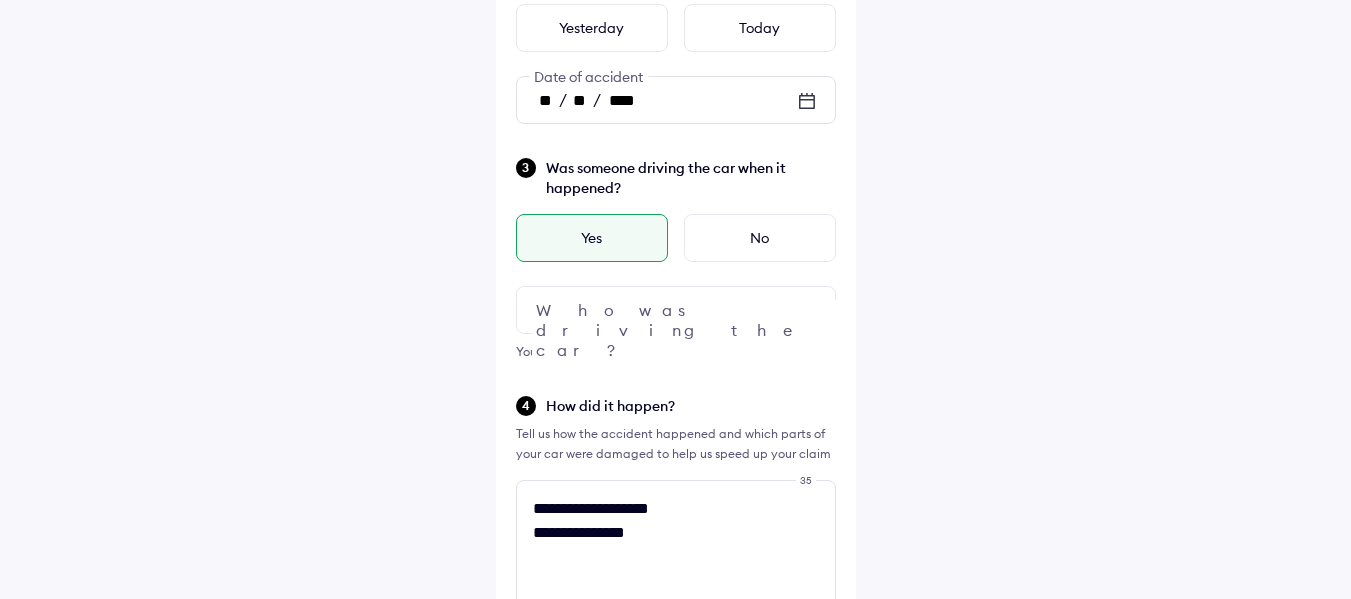 click at bounding box center (676, 310) 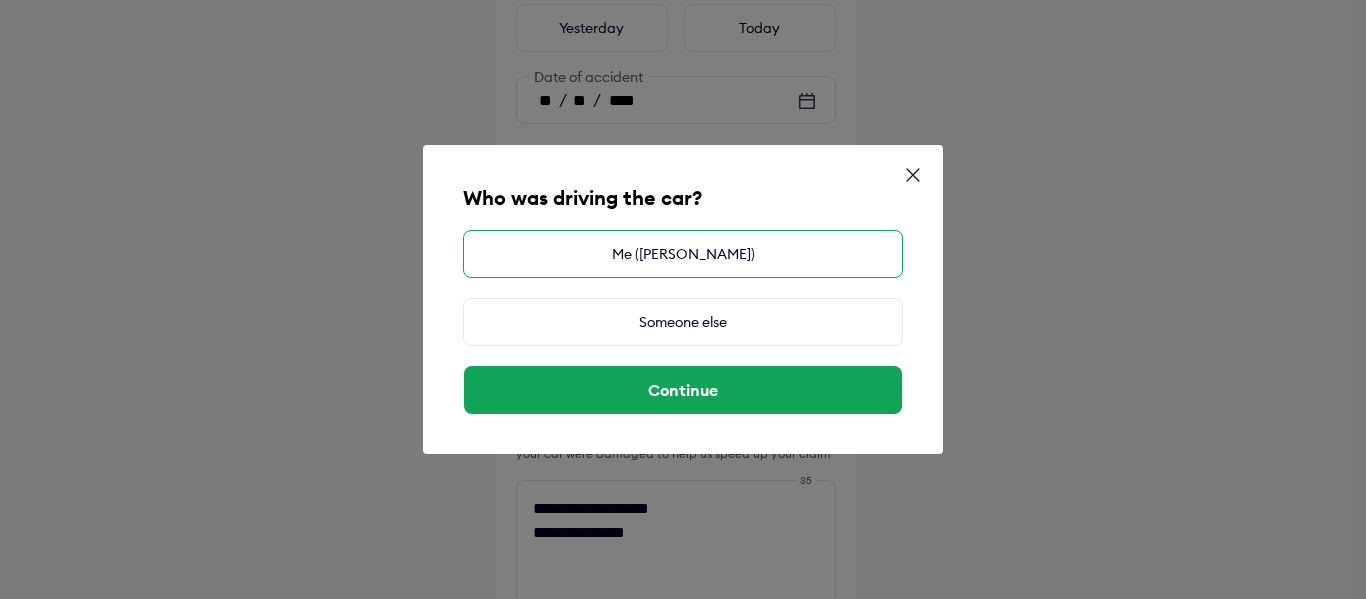 click on "Me ([PERSON_NAME])" at bounding box center (683, 254) 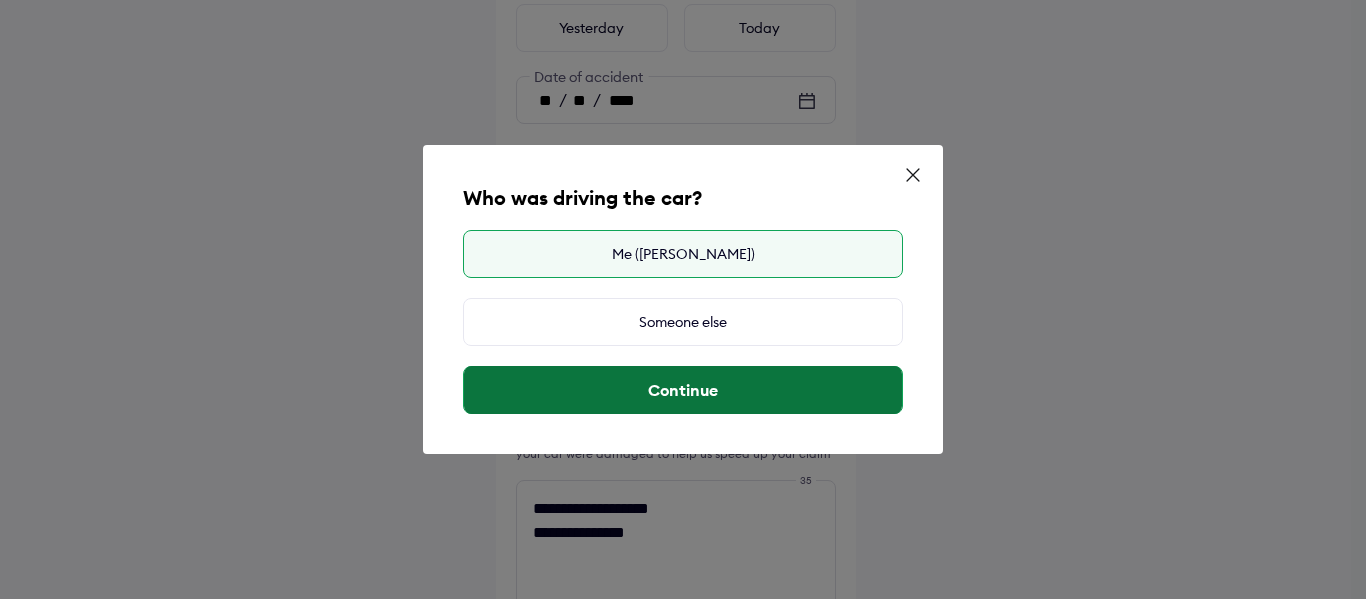 click on "Continue" at bounding box center (683, 390) 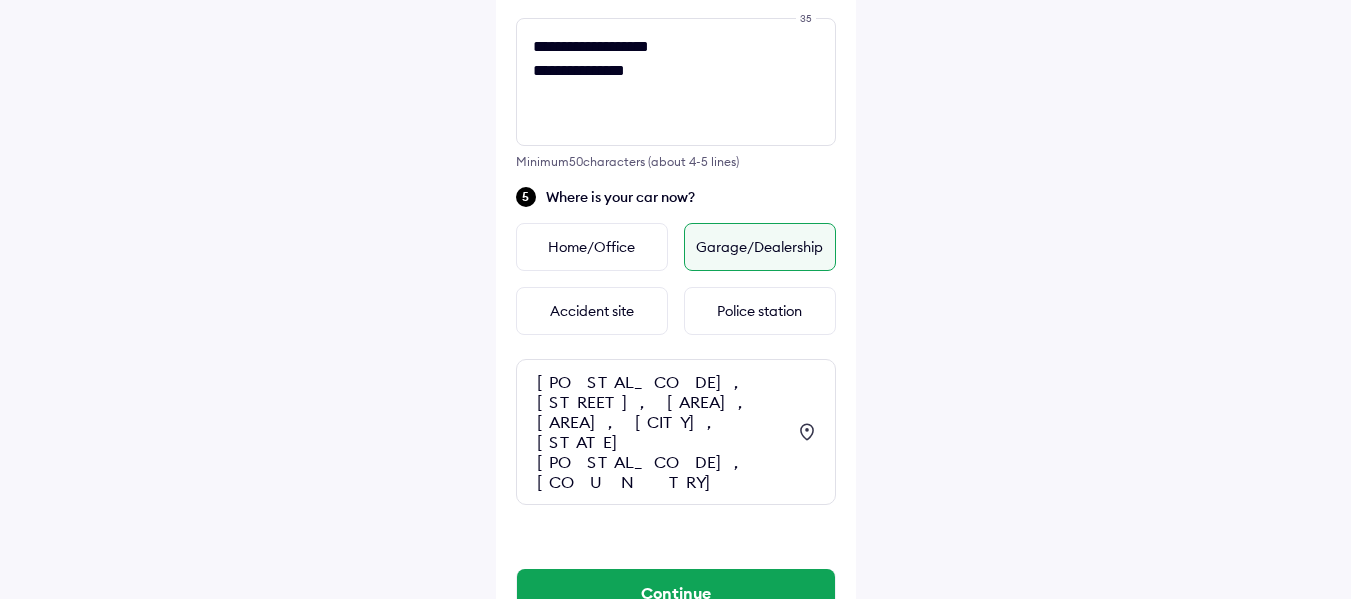 scroll, scrollTop: 846, scrollLeft: 0, axis: vertical 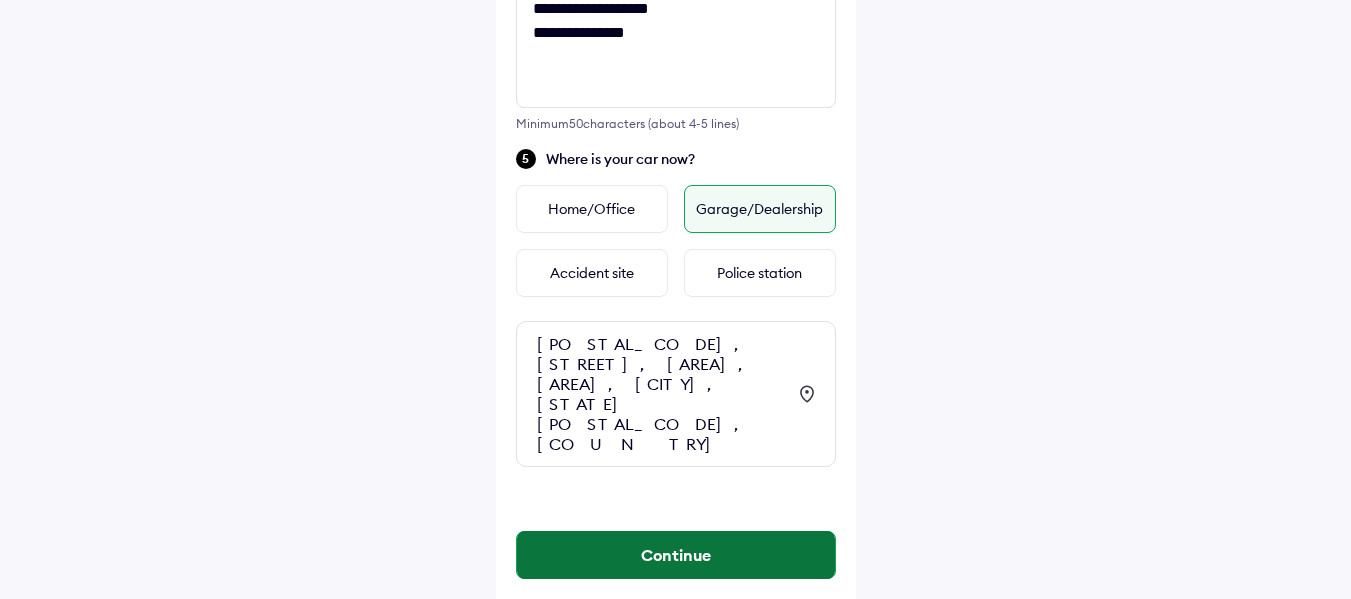 click on "Continue" at bounding box center (676, 555) 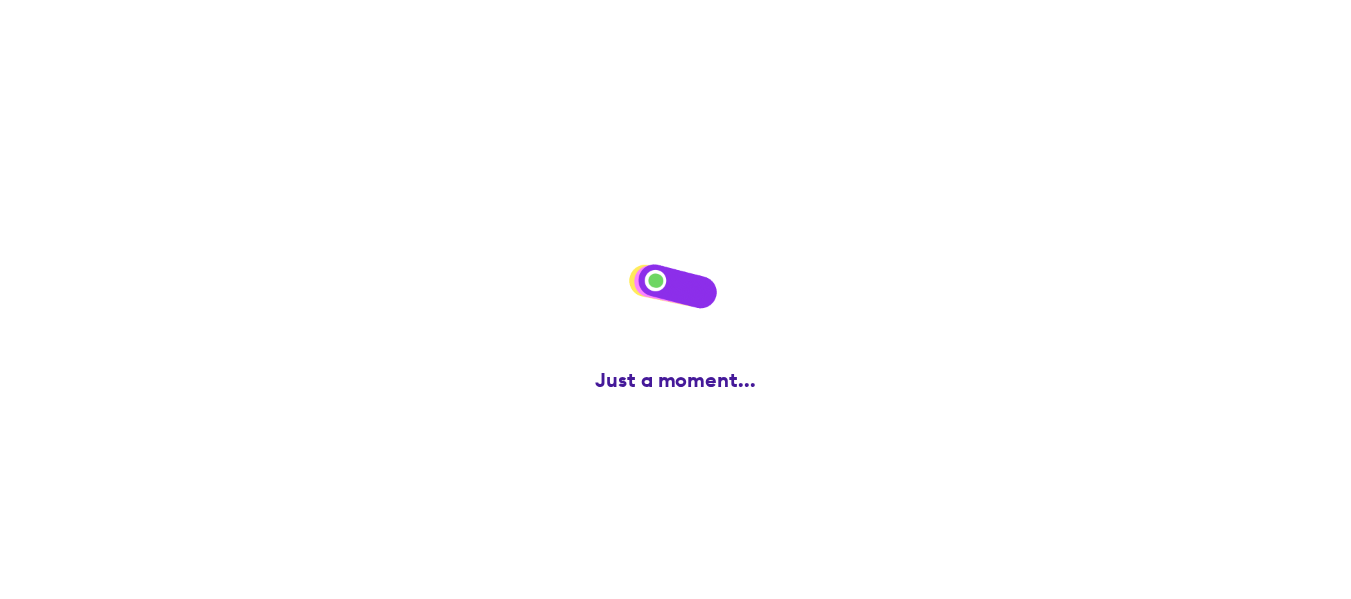 scroll, scrollTop: 0, scrollLeft: 0, axis: both 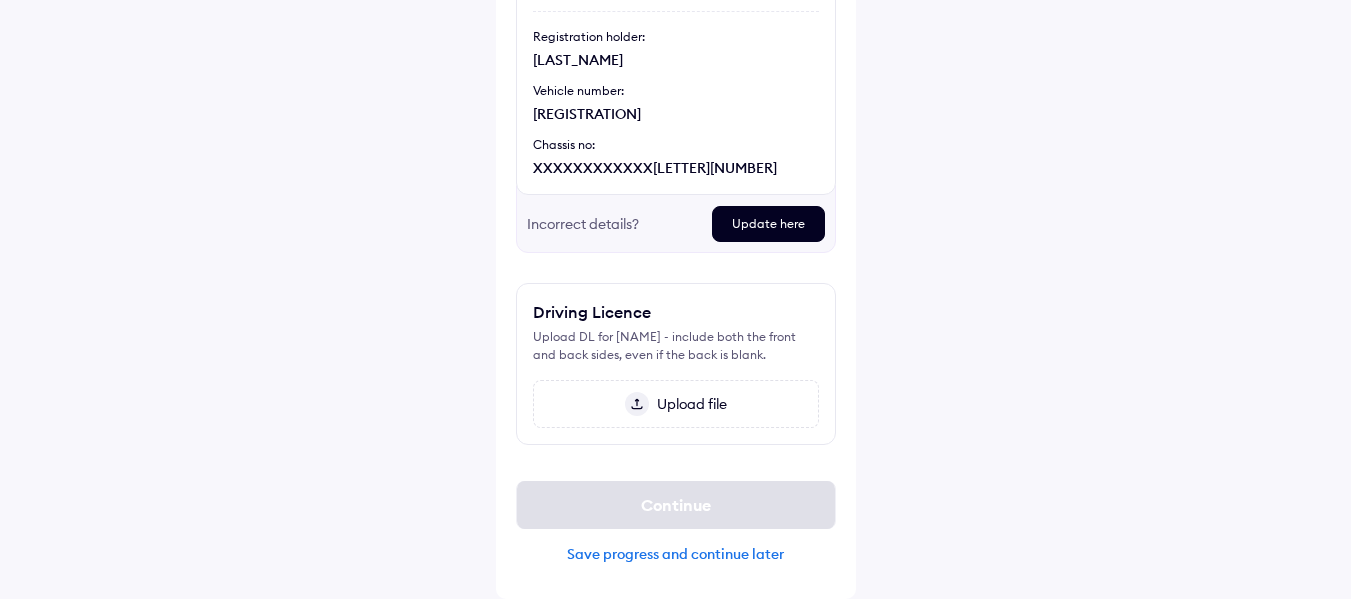 click on "Upload file" at bounding box center (676, 404) 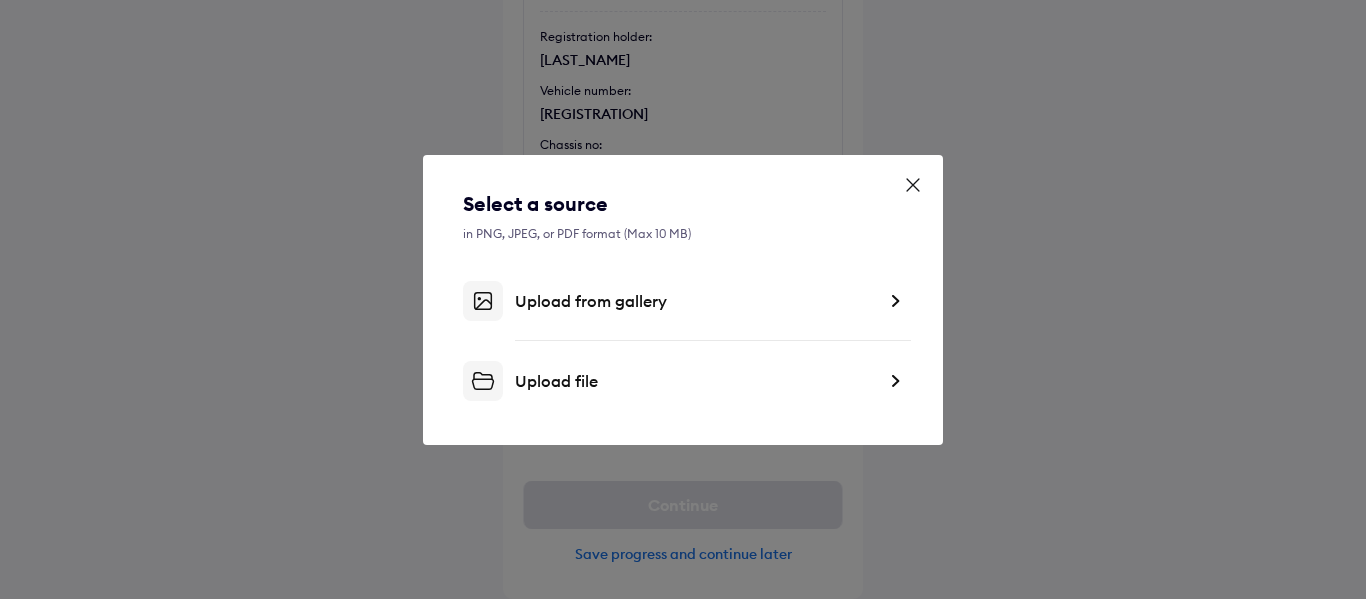 click on "Upload from gallery" at bounding box center [695, 301] 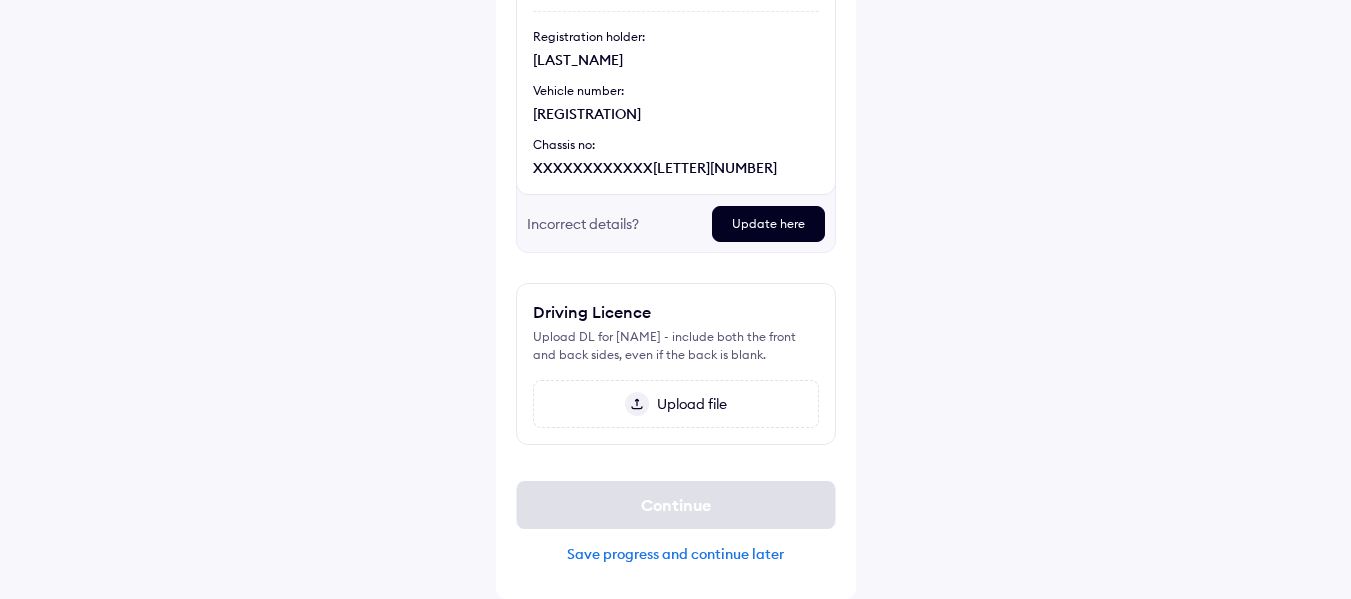 click on "Upload file" at bounding box center [676, 404] 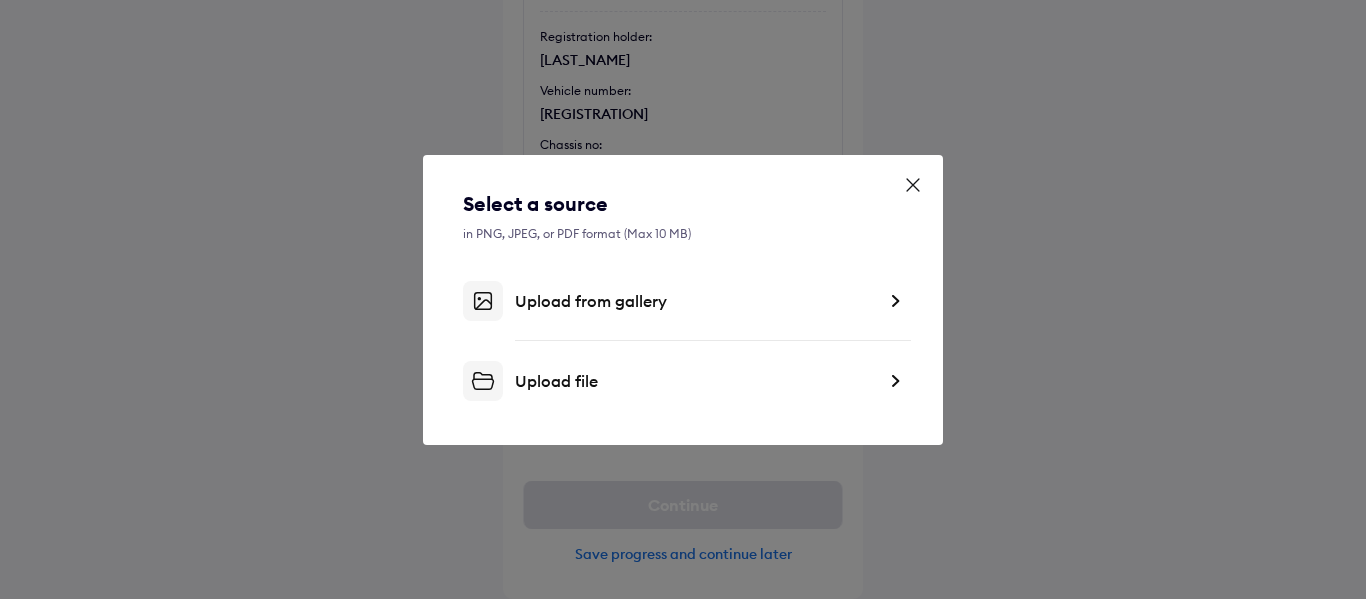 click on "Upload from gallery" at bounding box center (695, 301) 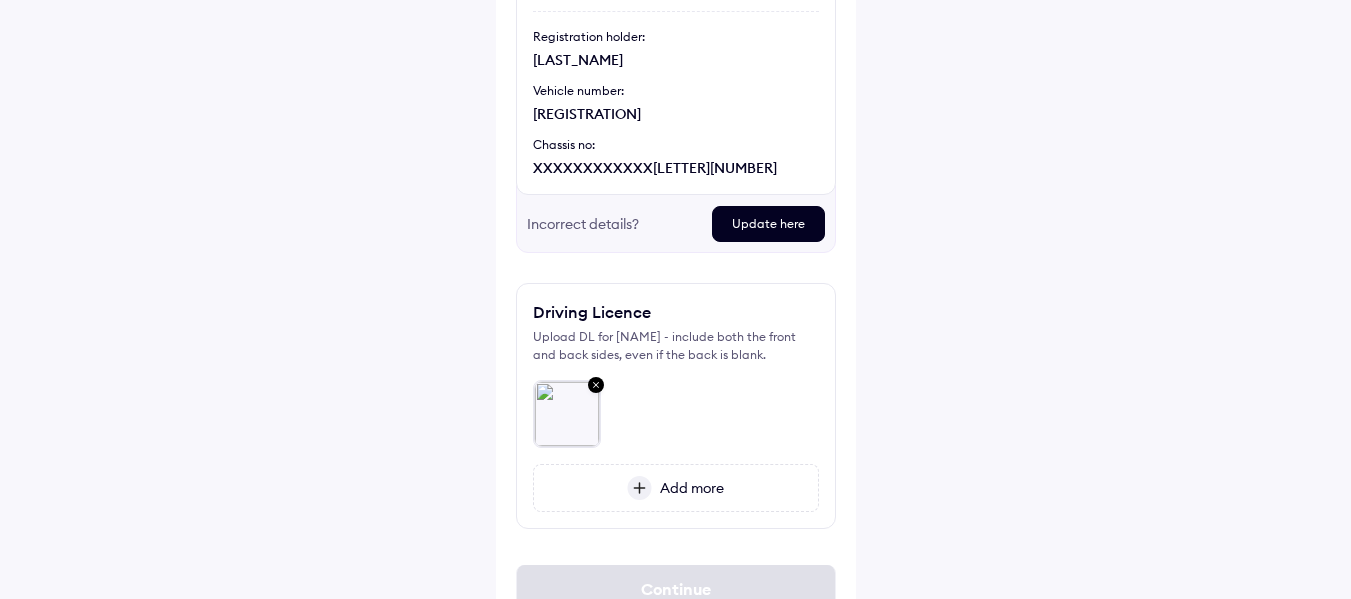 click at bounding box center (596, 386) 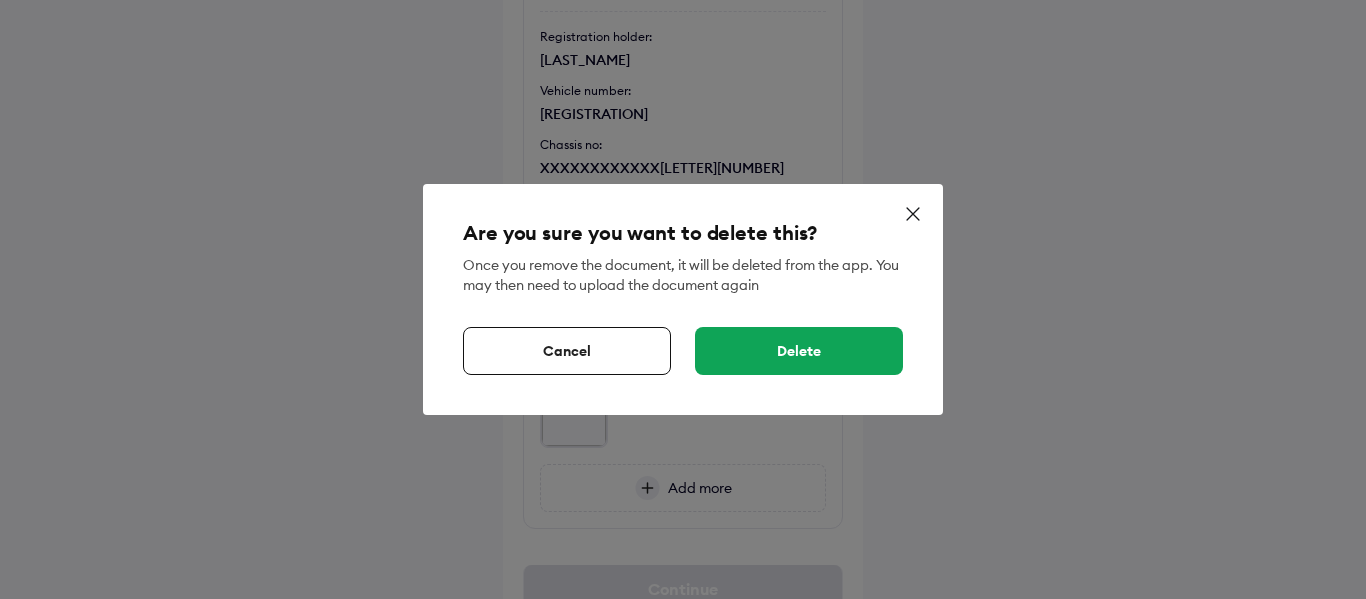click on "Delete" at bounding box center [799, 351] 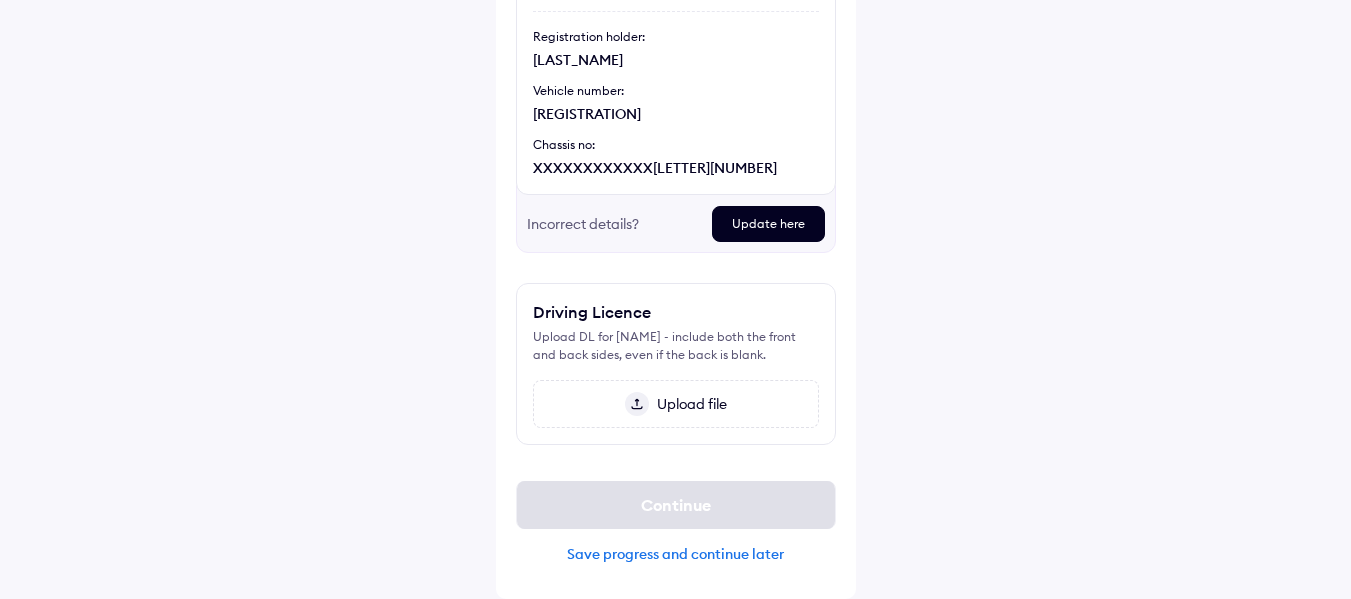 click on "Upload file" at bounding box center [676, 404] 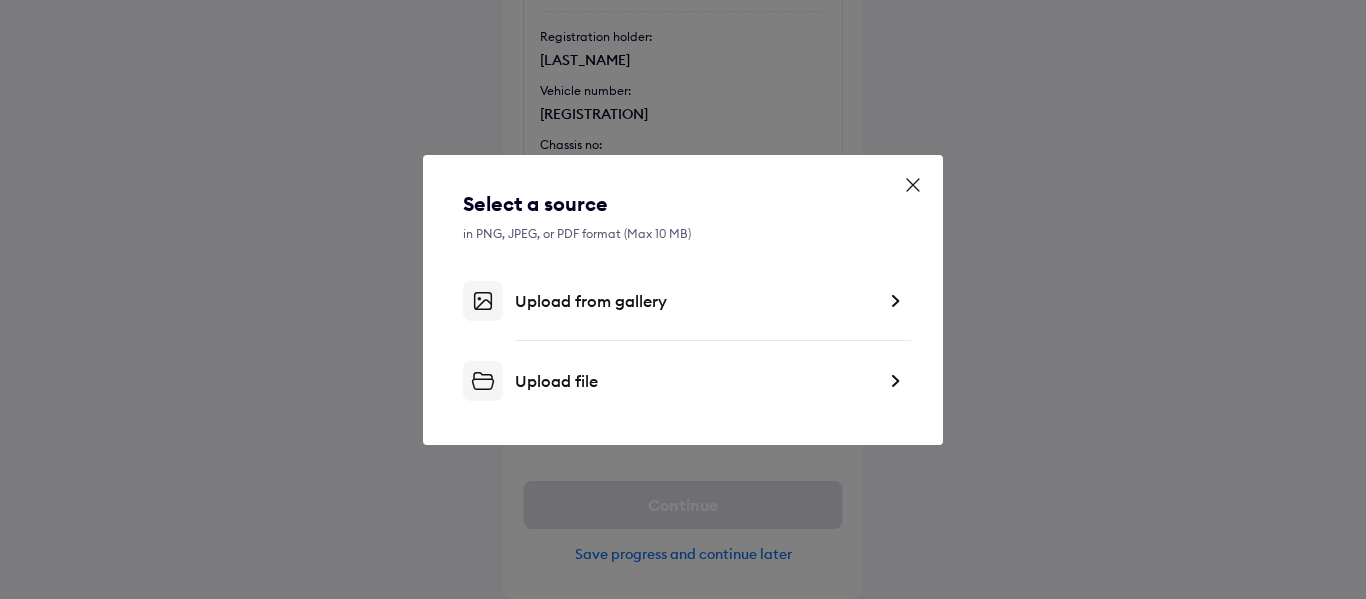 click on "Upload from gallery" at bounding box center (683, 301) 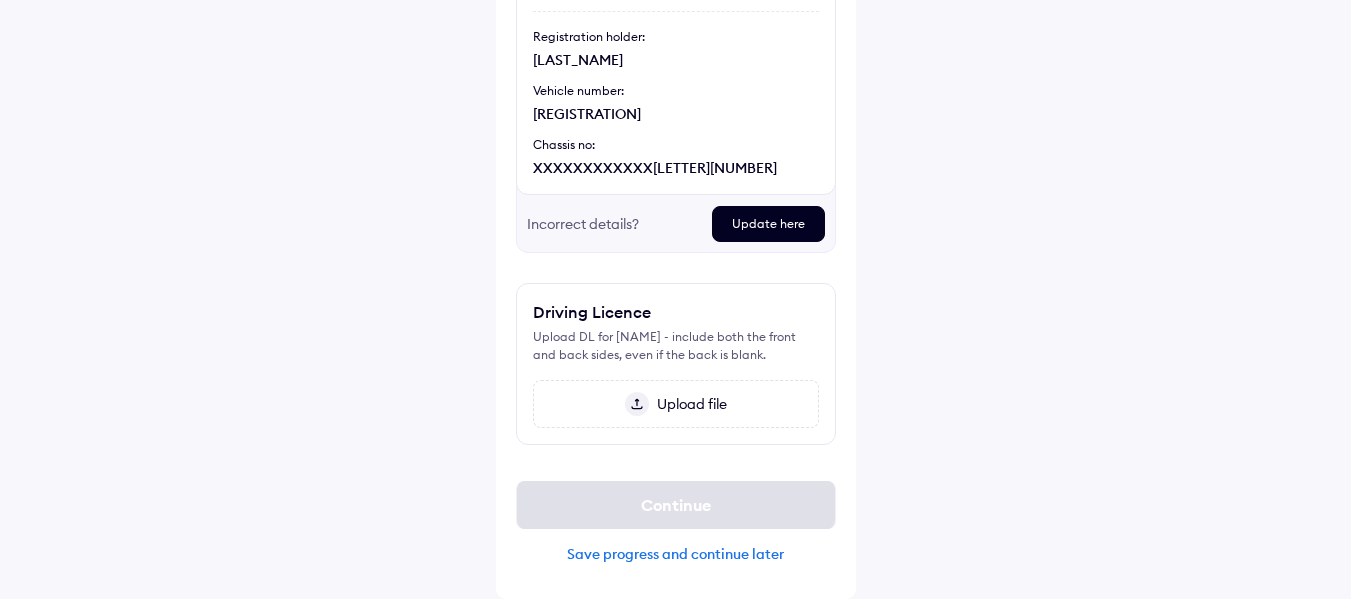 click on "Upload file" at bounding box center (676, 404) 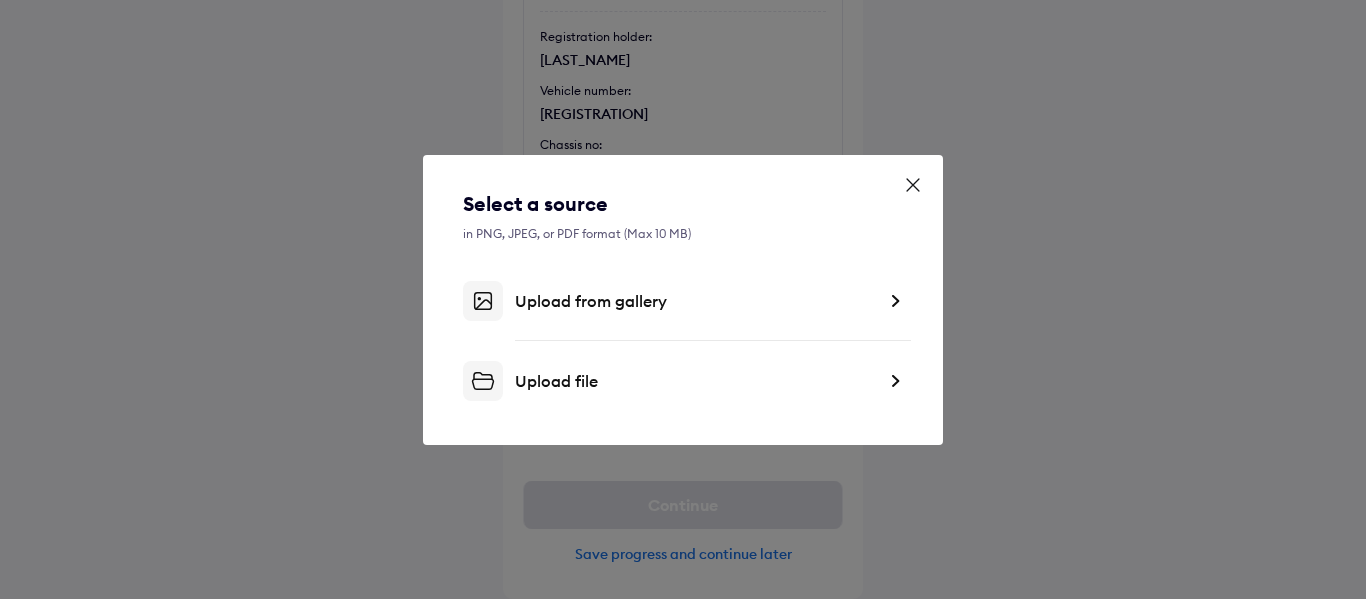click on "Upload file" at bounding box center (695, 381) 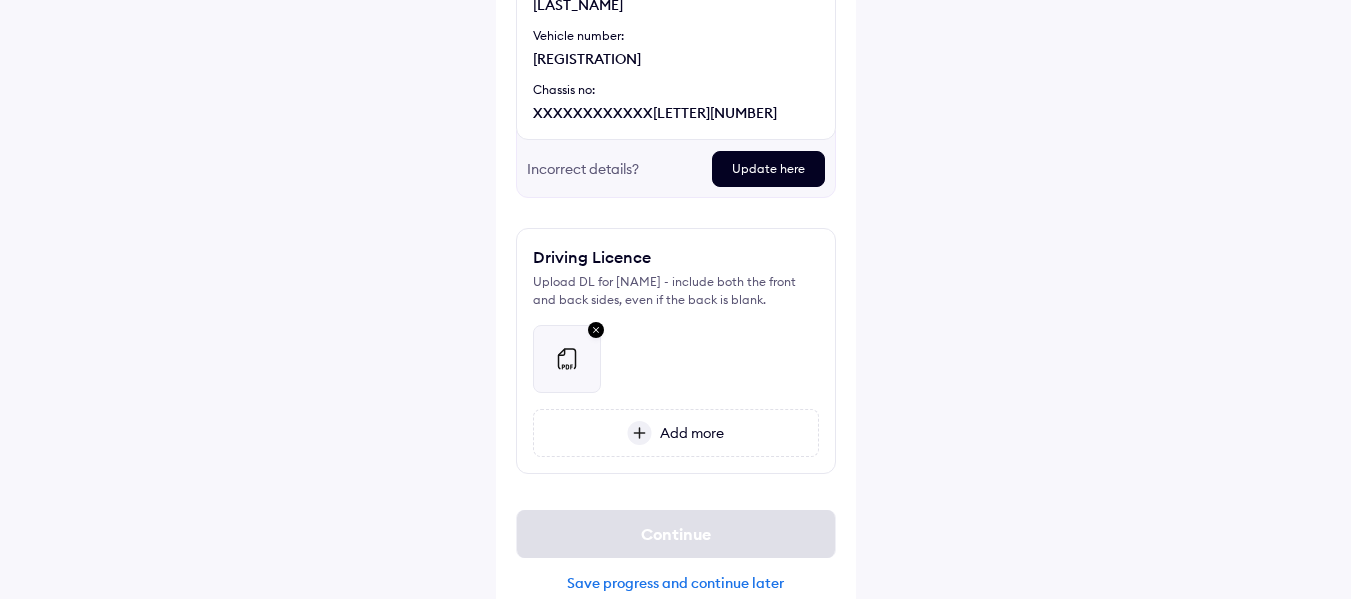 scroll, scrollTop: 362, scrollLeft: 0, axis: vertical 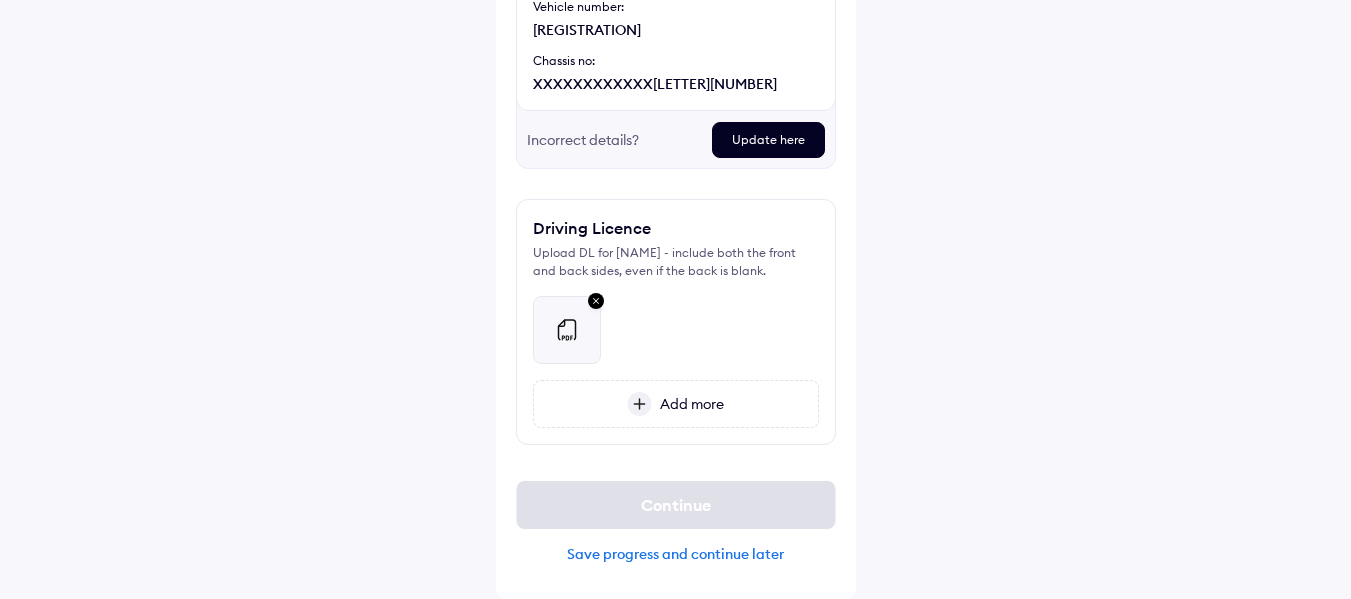 click on "Add more" at bounding box center [688, 404] 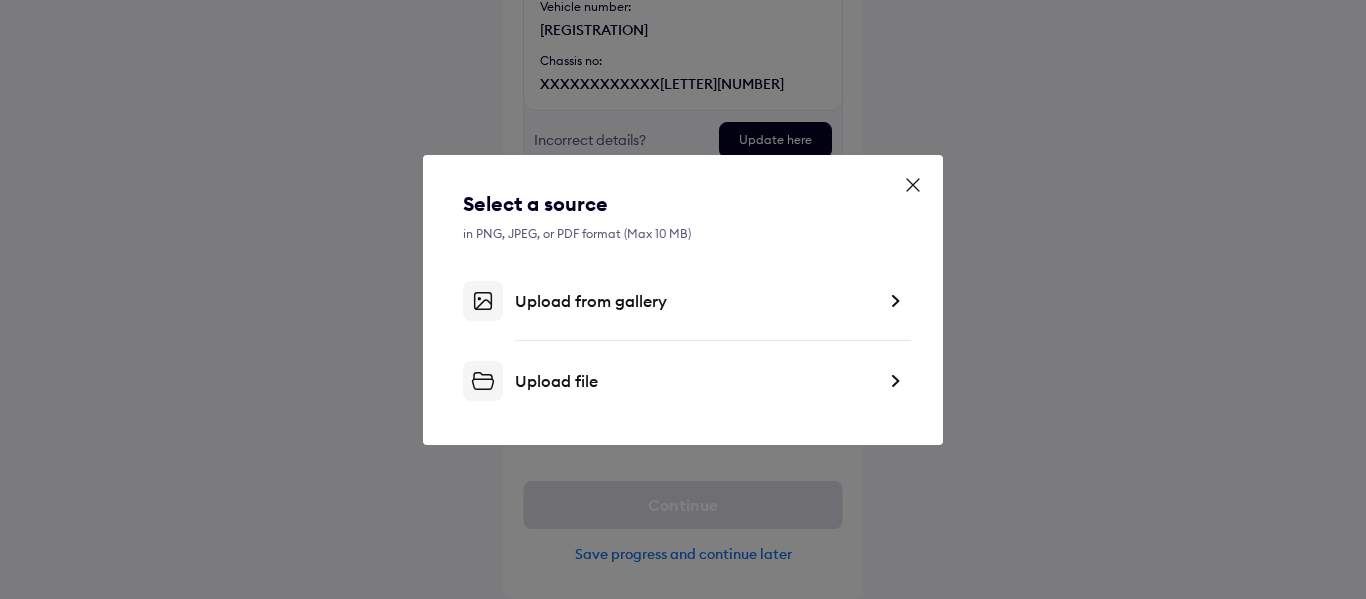 click on "Upload file" at bounding box center [695, 381] 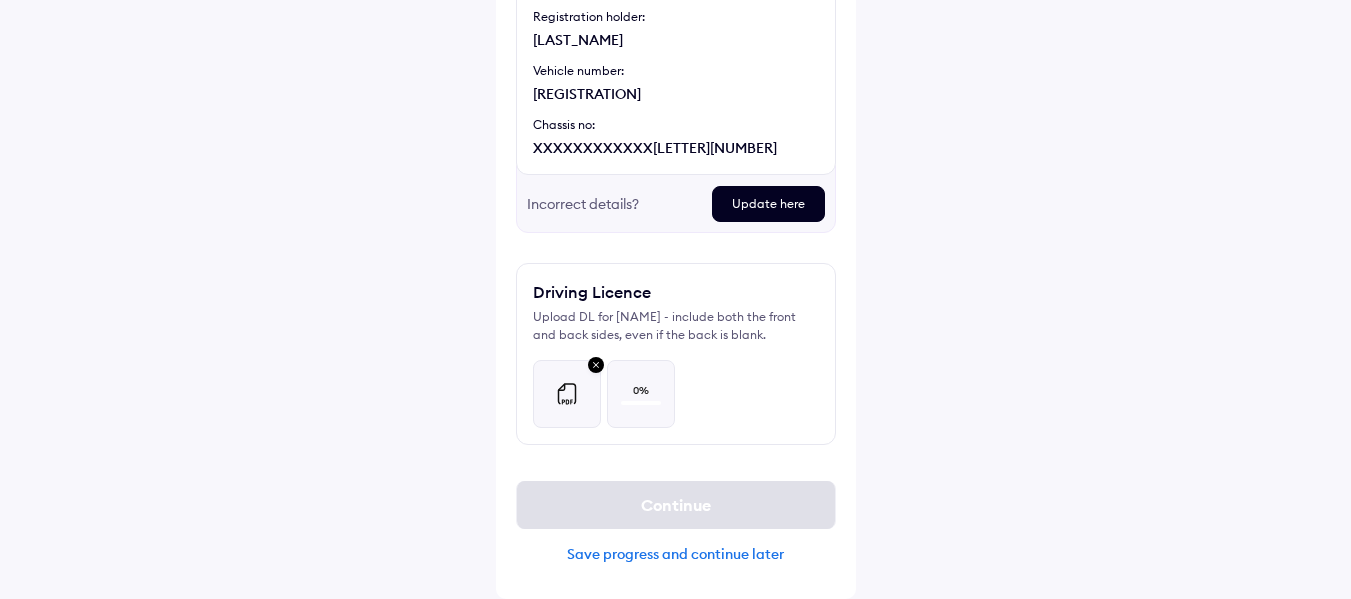 scroll, scrollTop: 298, scrollLeft: 0, axis: vertical 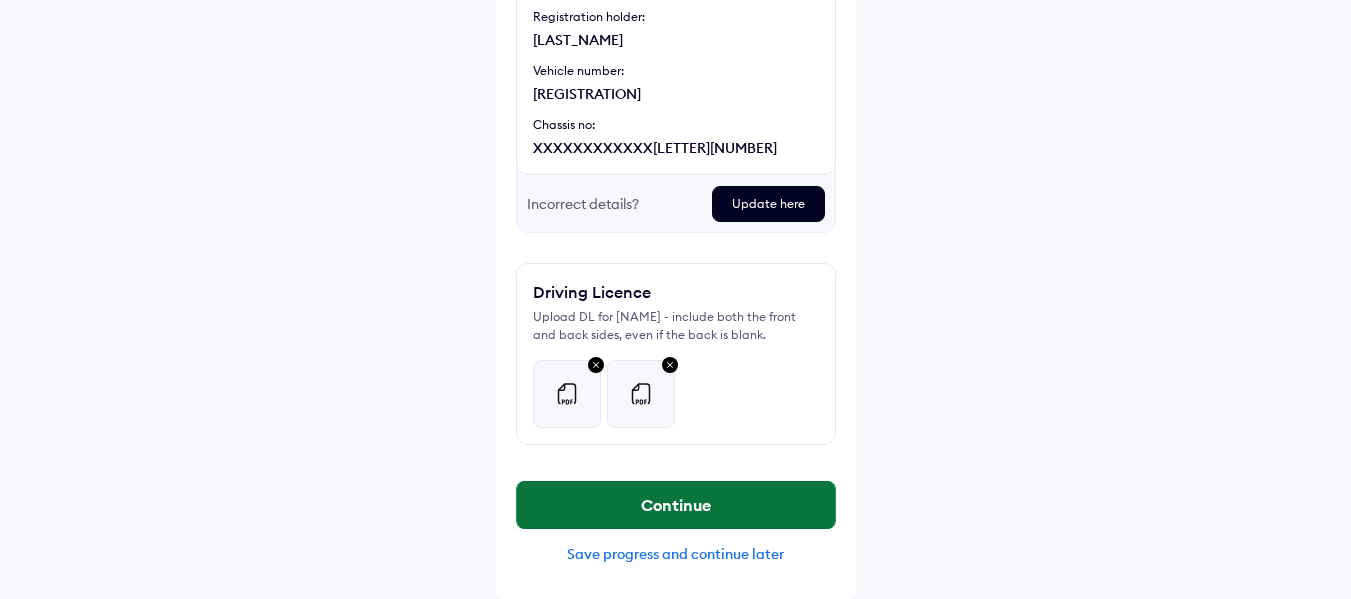 click on "Continue" at bounding box center [676, 505] 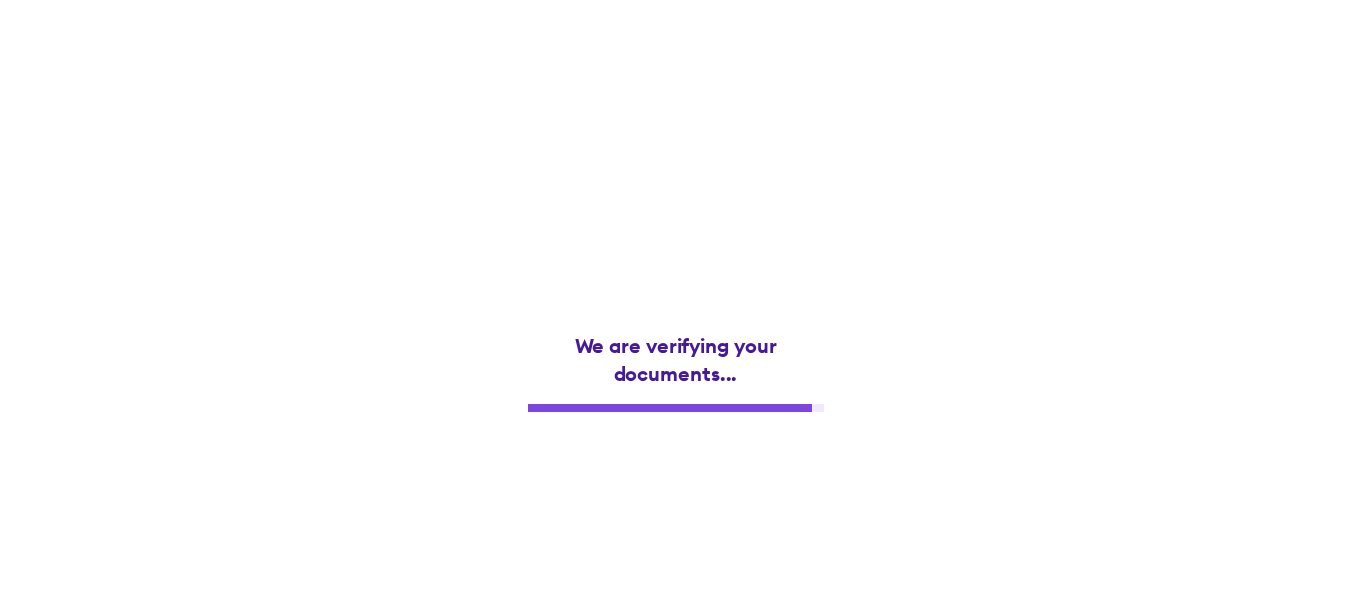 scroll, scrollTop: 0, scrollLeft: 0, axis: both 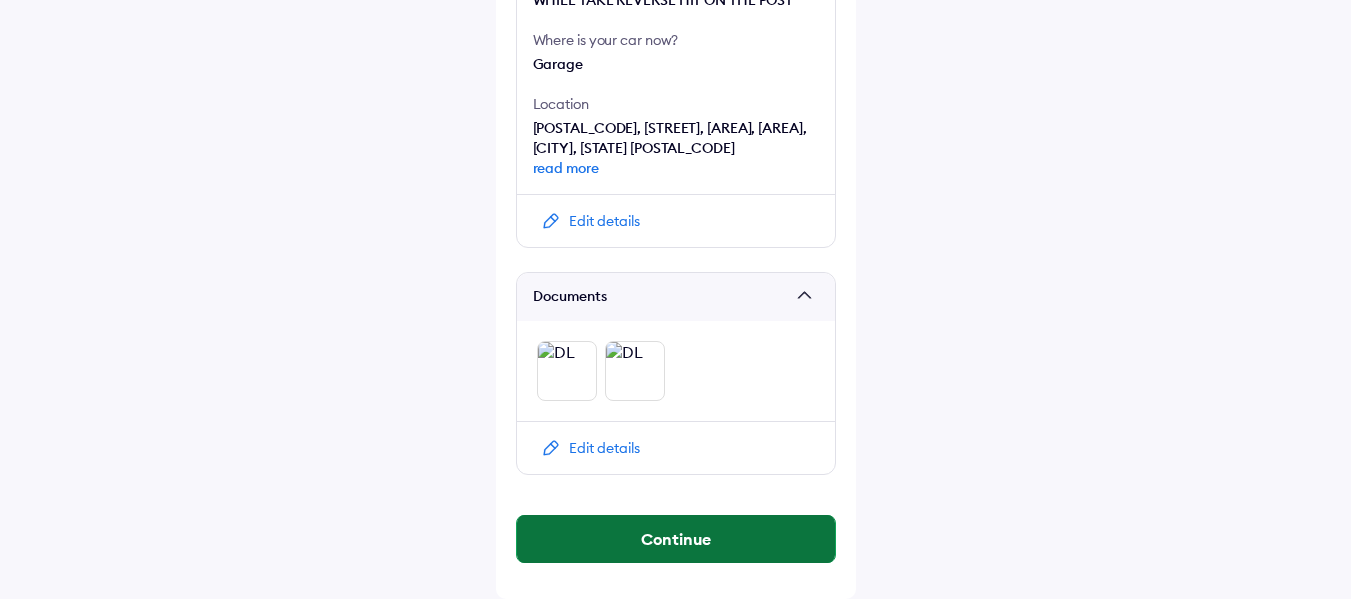 click on "Continue" at bounding box center (676, 539) 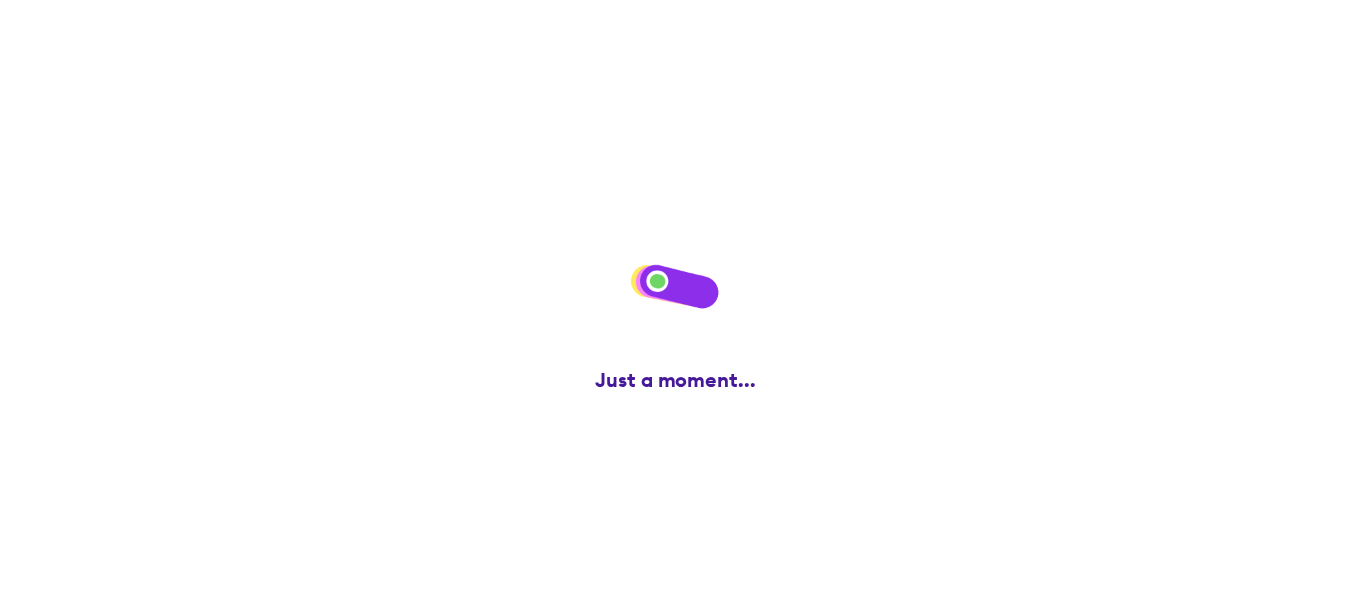 scroll, scrollTop: 0, scrollLeft: 0, axis: both 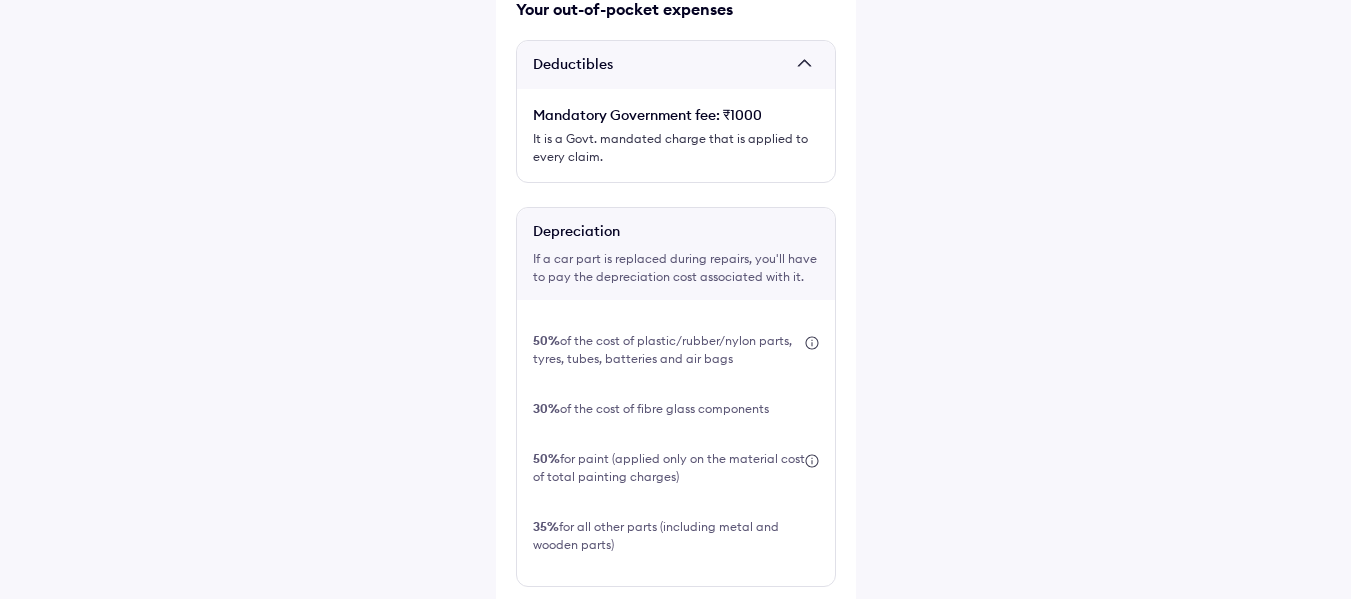 click at bounding box center [524, 619] 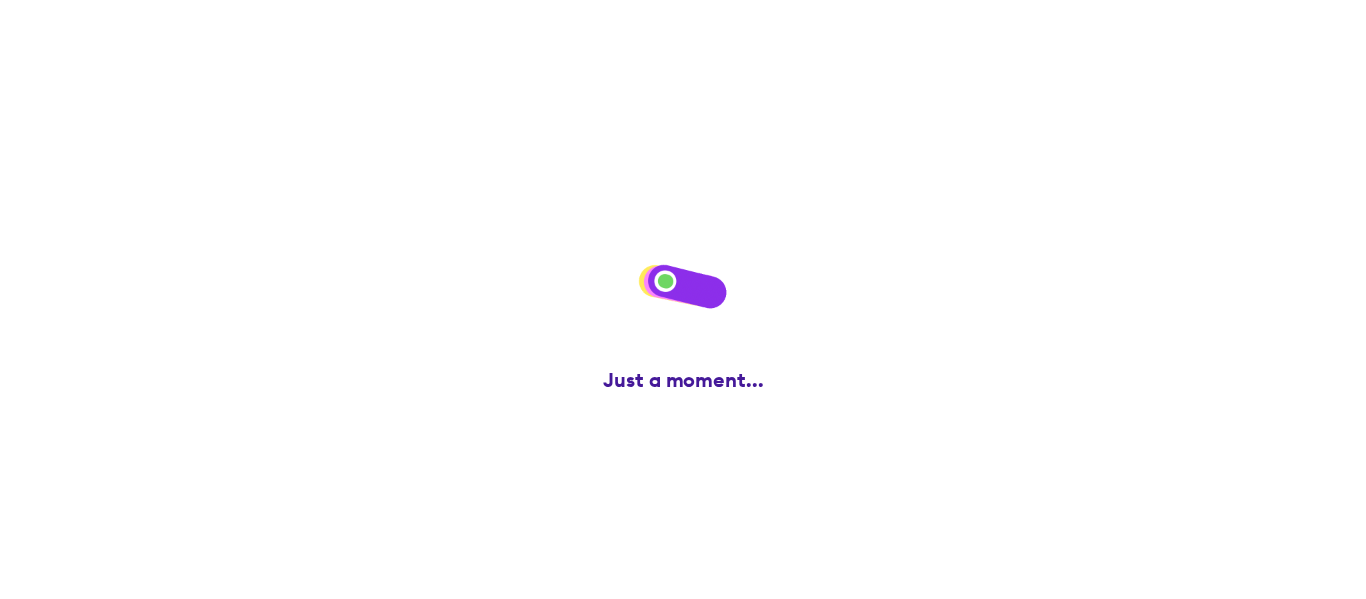 scroll, scrollTop: 0, scrollLeft: 0, axis: both 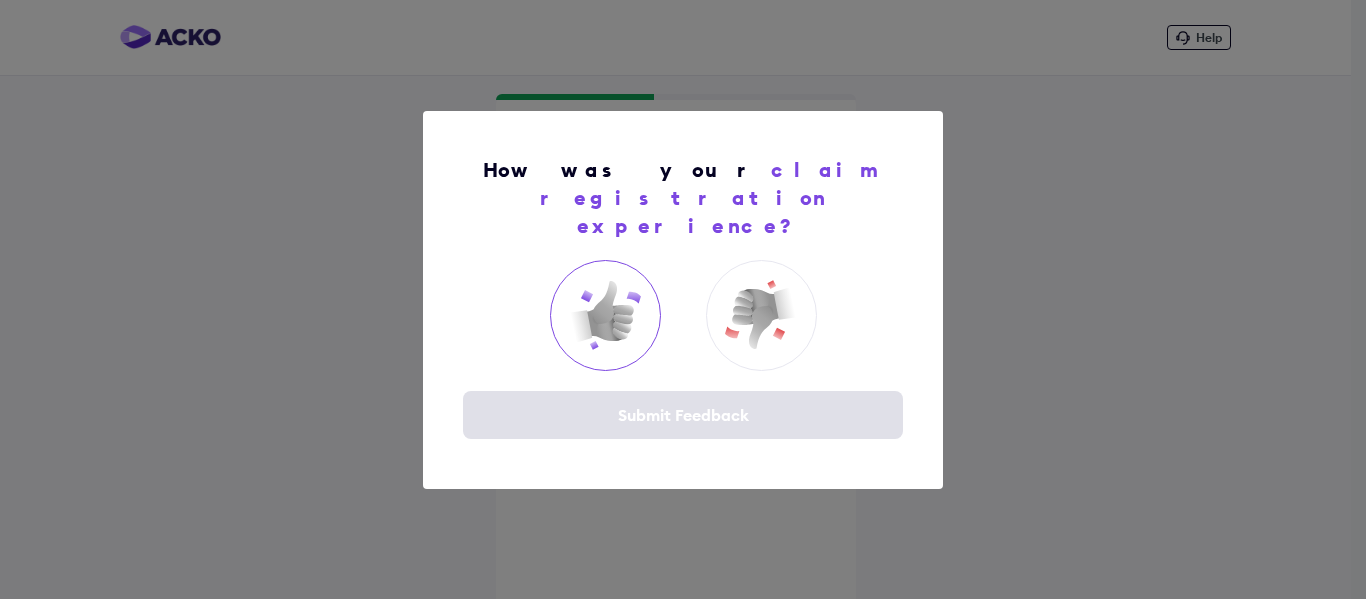click at bounding box center [605, 315] 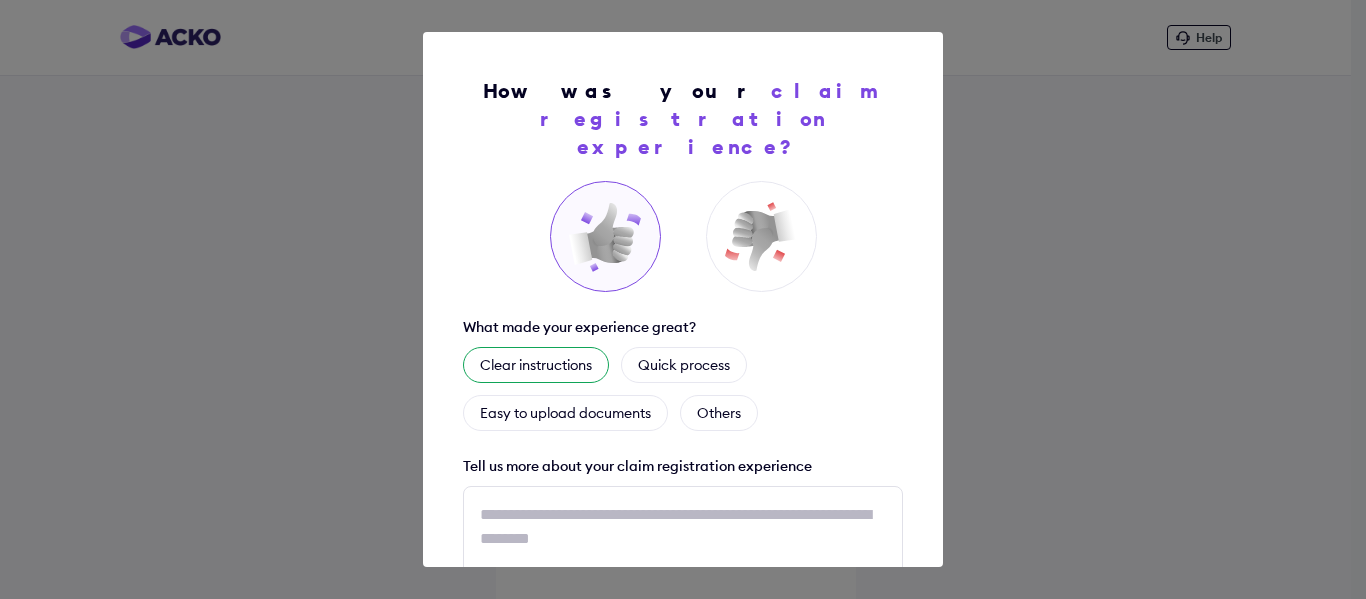 click on "Clear instructions" at bounding box center (536, 365) 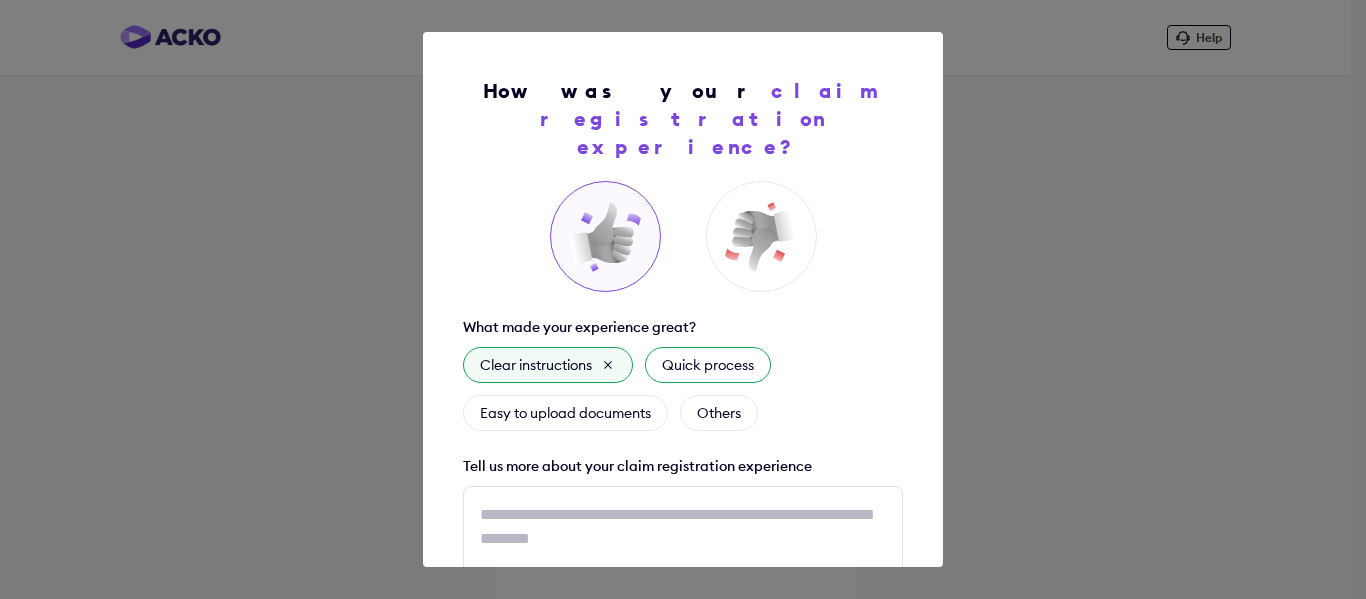 click on "Quick process" at bounding box center (708, 365) 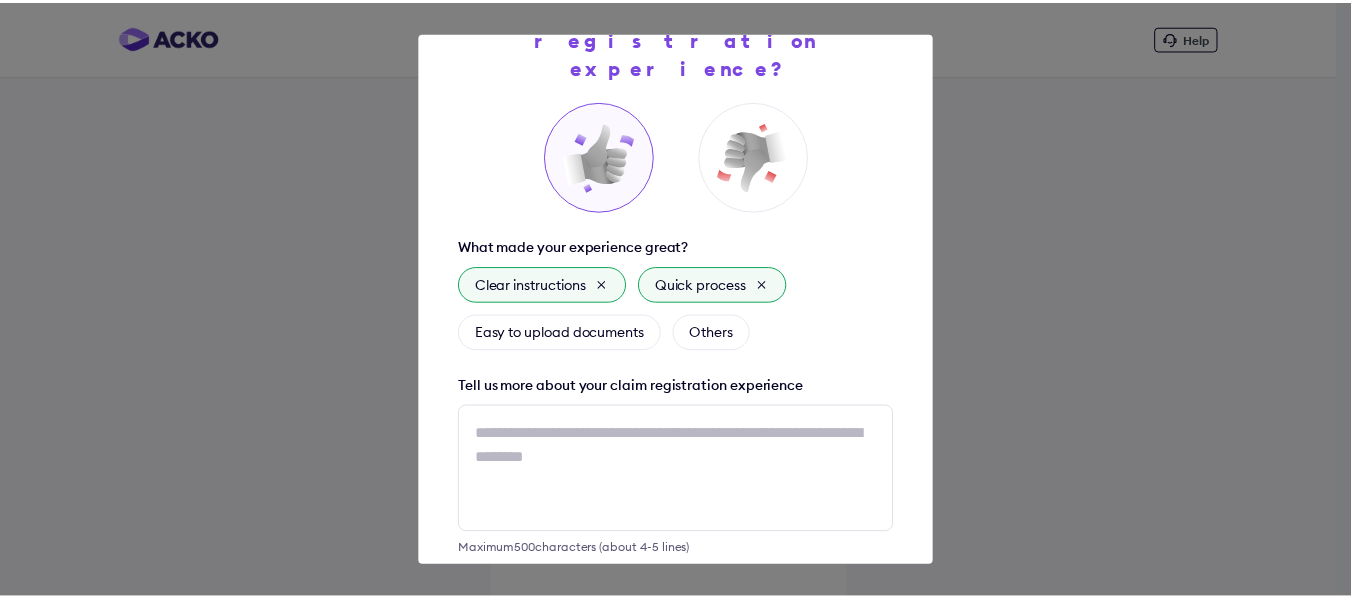 scroll, scrollTop: 160, scrollLeft: 0, axis: vertical 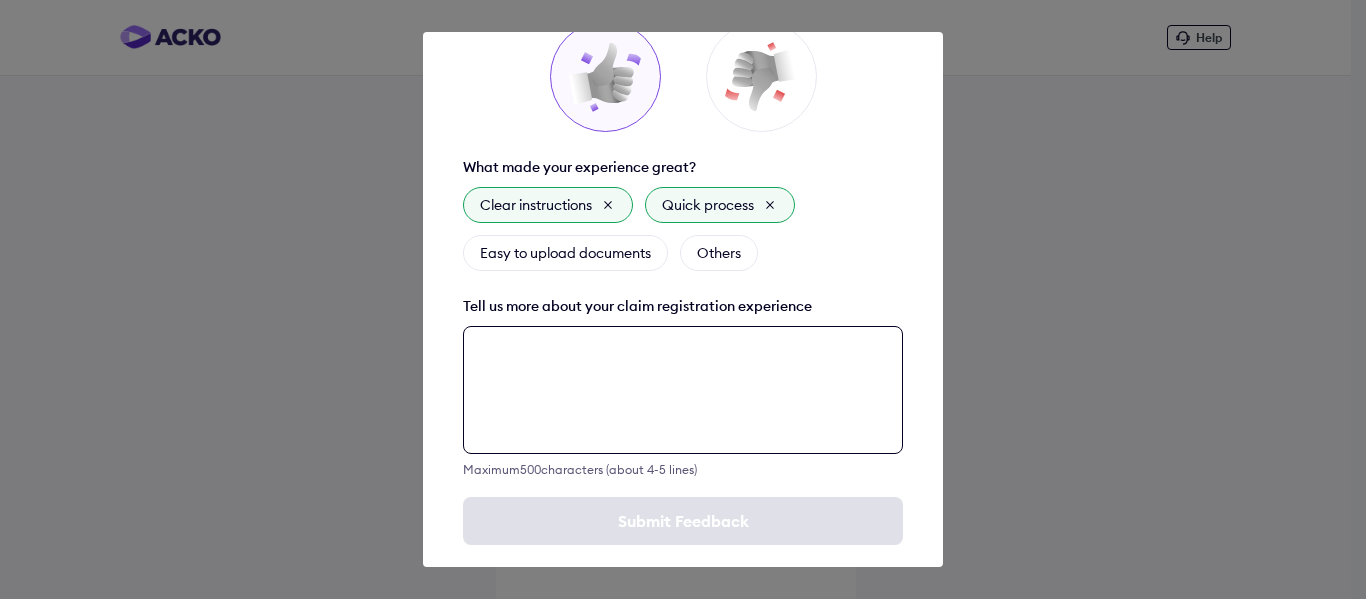 click at bounding box center [683, 390] 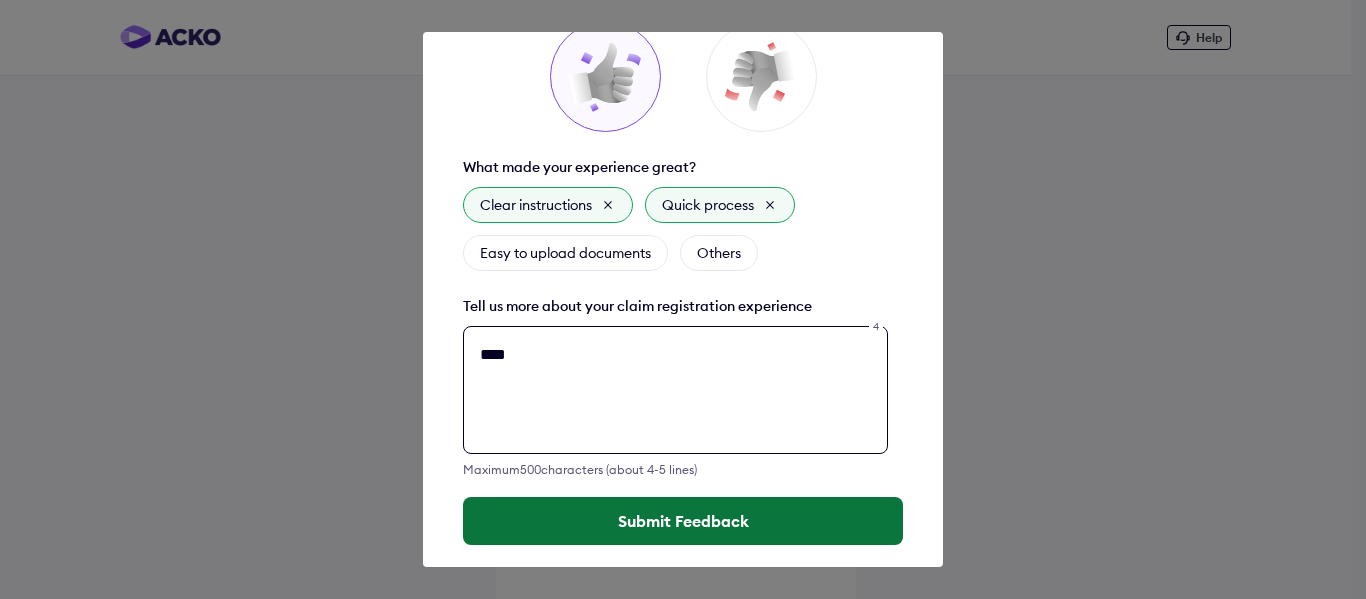type on "****" 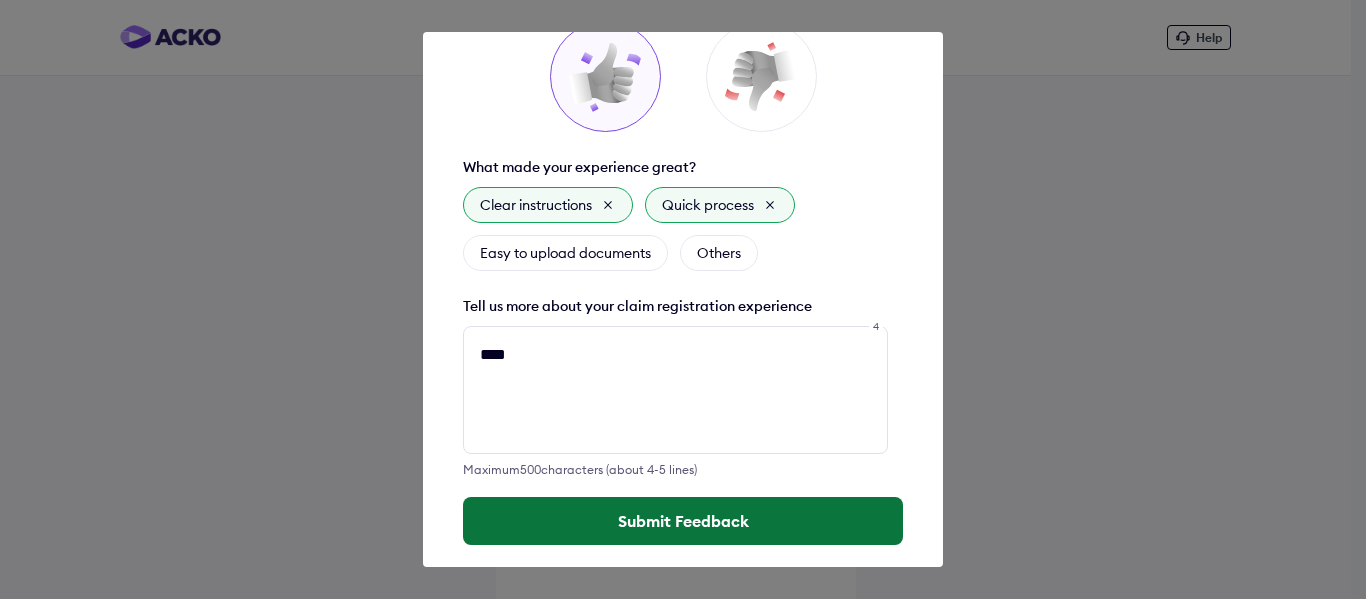 click on "Submit Feedback" at bounding box center [683, 521] 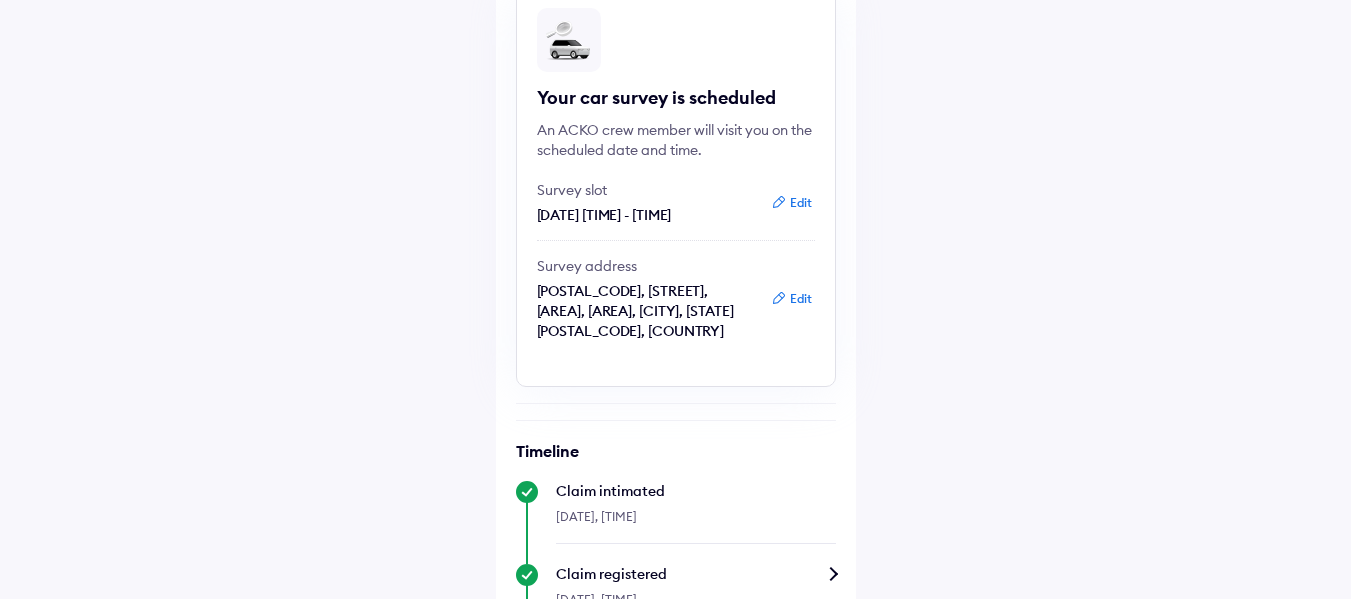 scroll, scrollTop: 0, scrollLeft: 0, axis: both 